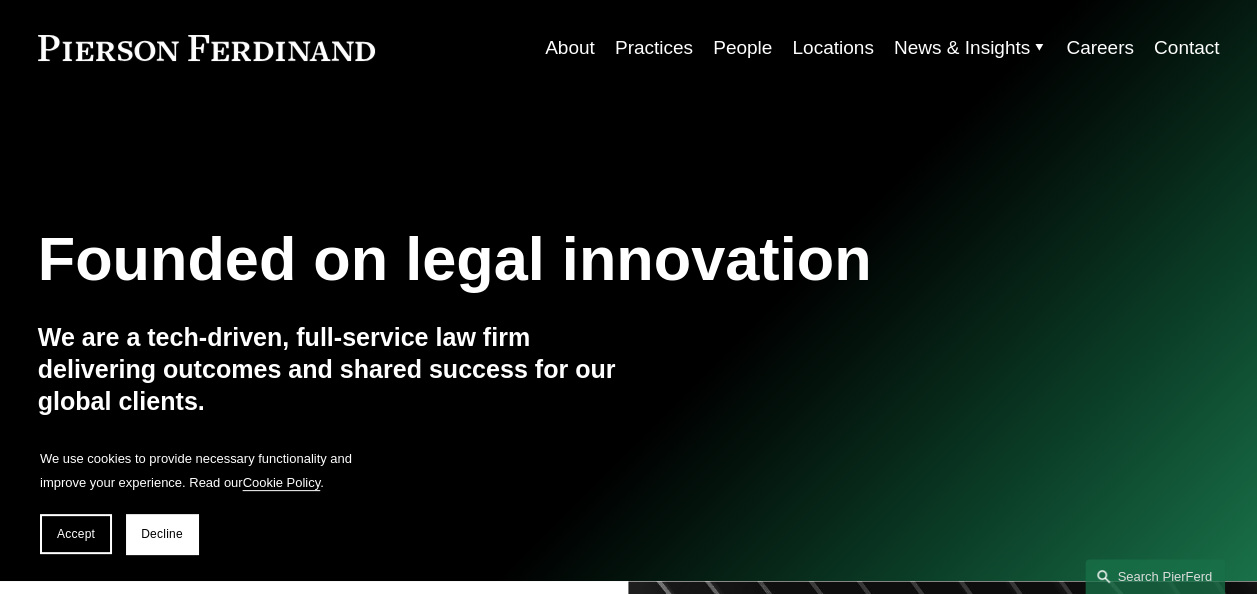 scroll, scrollTop: 133, scrollLeft: 0, axis: vertical 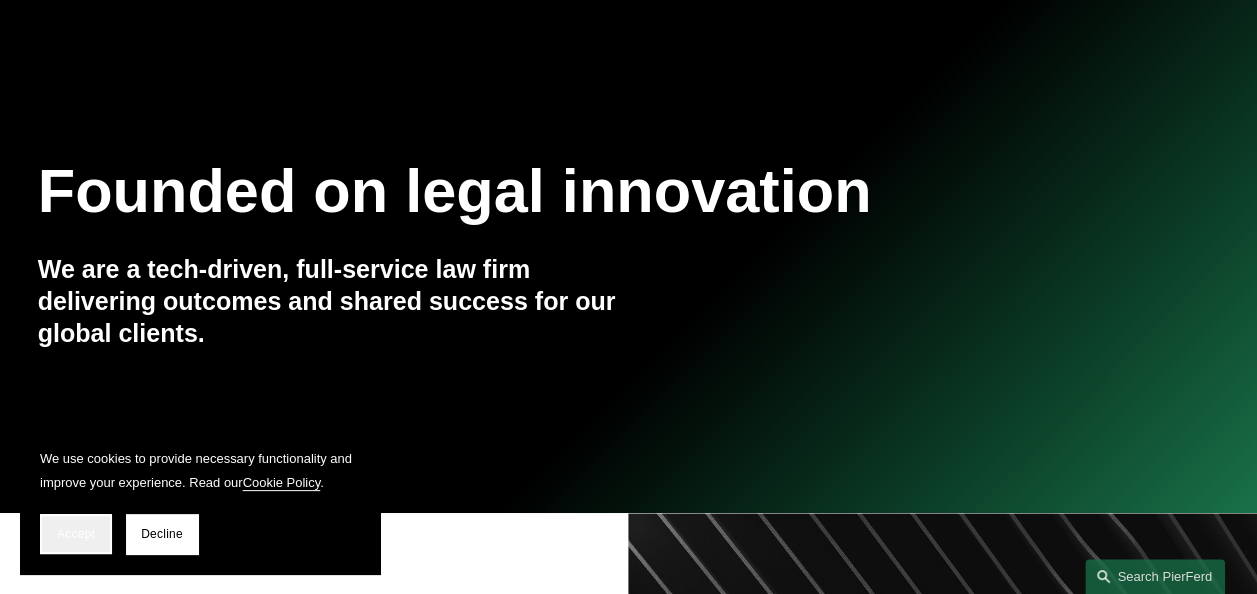 click on "Accept" at bounding box center [76, 534] 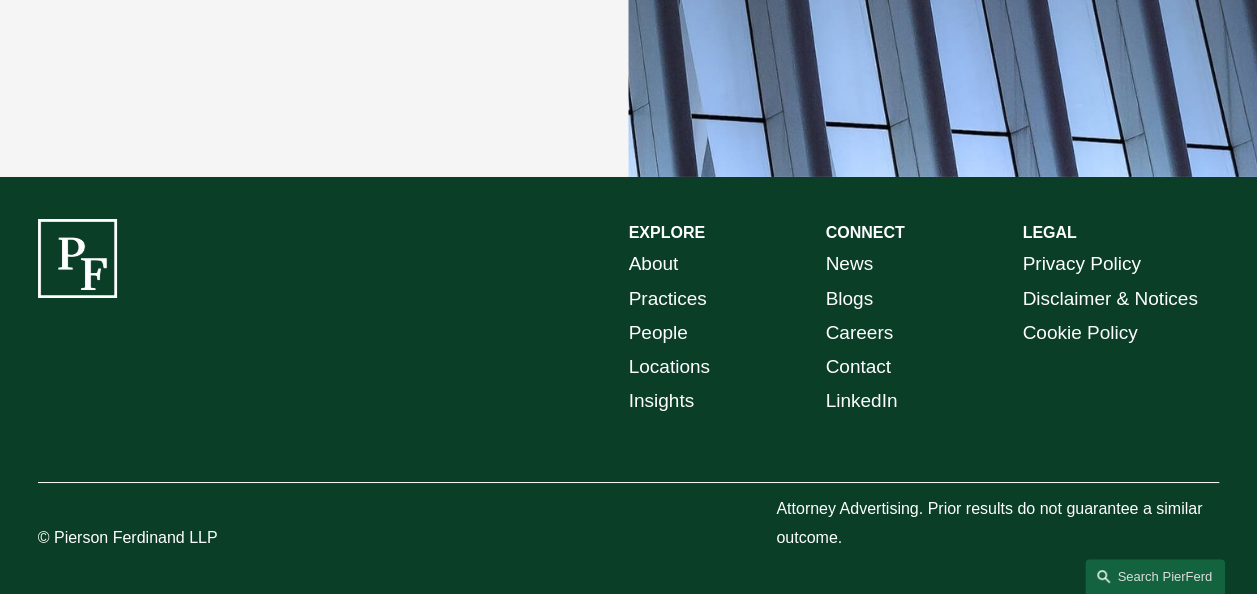 scroll, scrollTop: 3466, scrollLeft: 0, axis: vertical 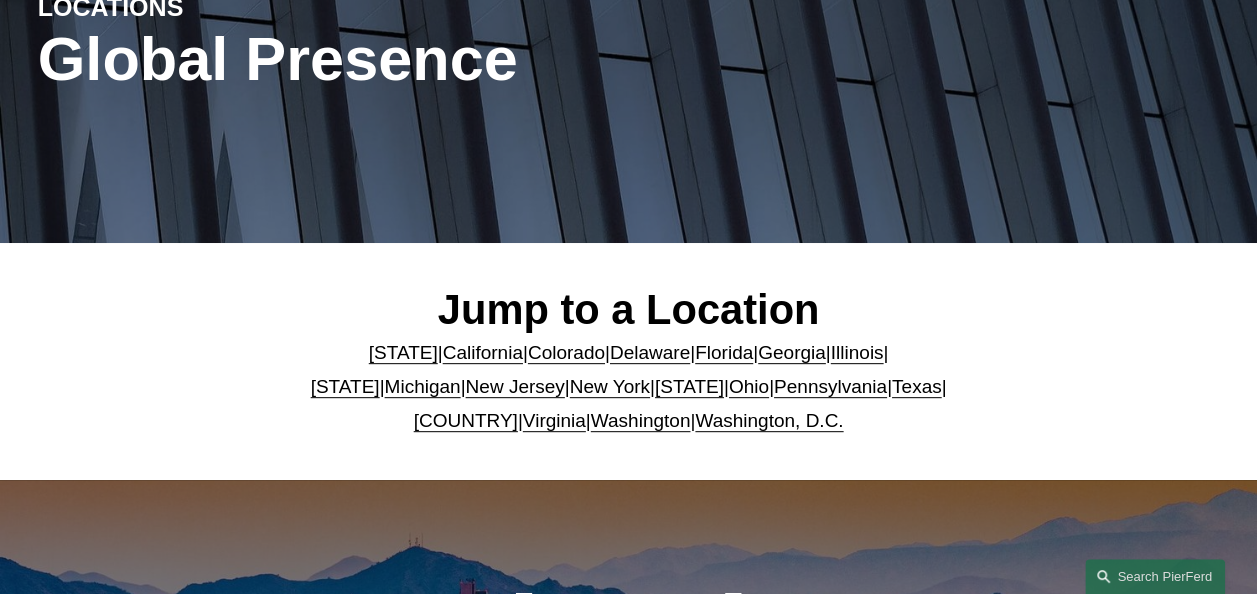 click on "Washington, D.C." at bounding box center (769, 420) 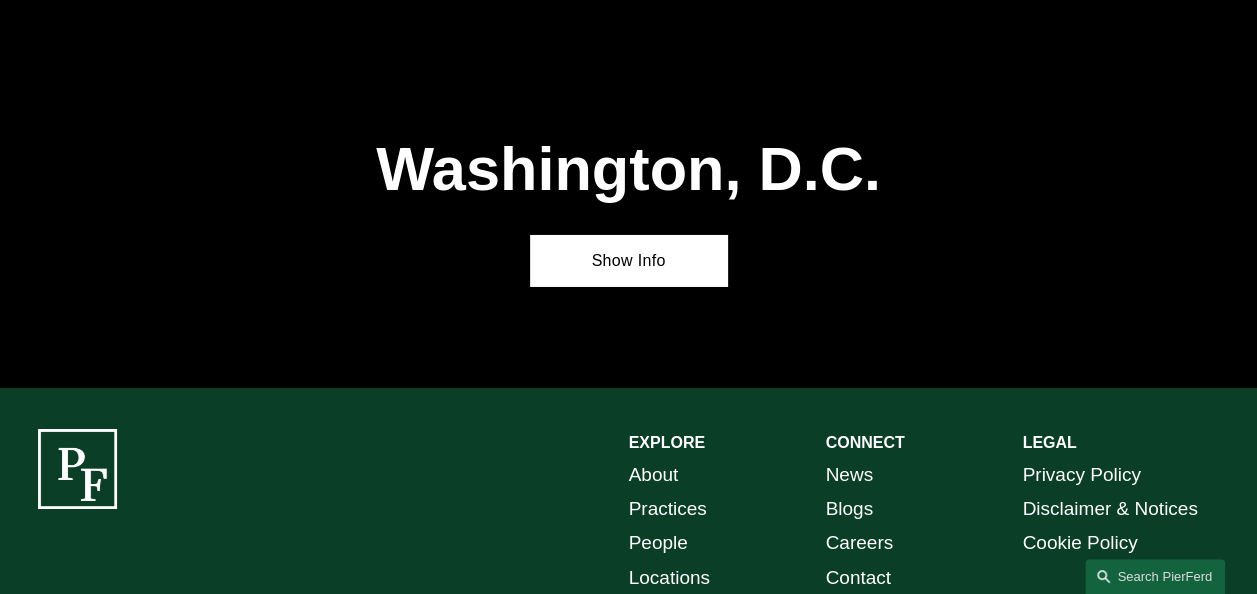 scroll, scrollTop: 6995, scrollLeft: 0, axis: vertical 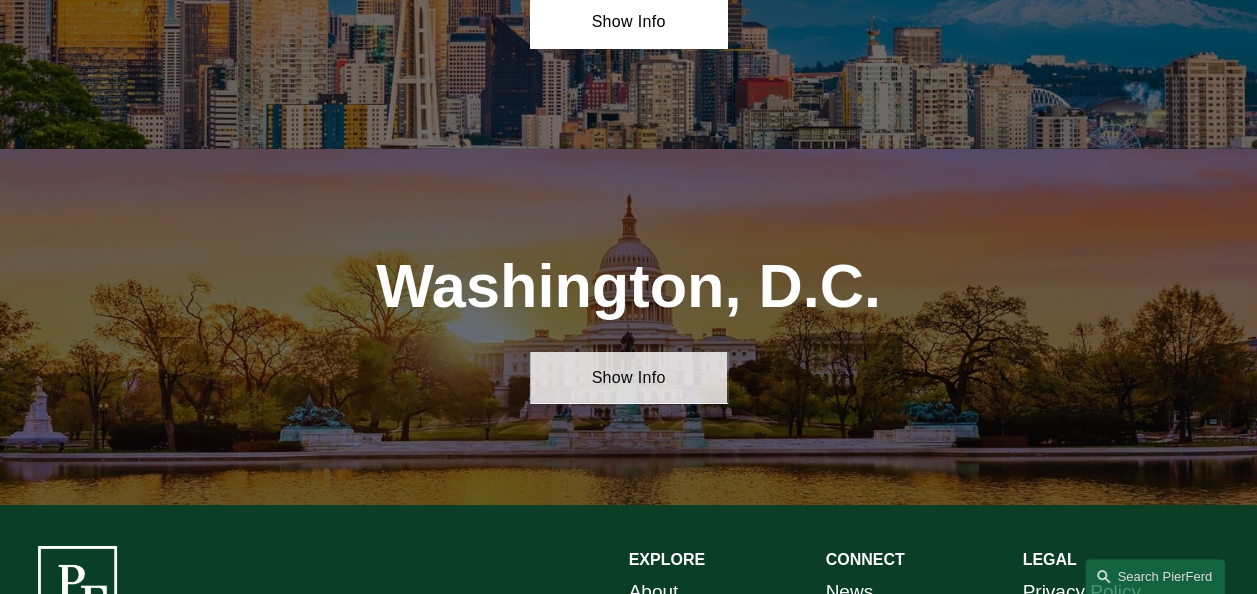 click on "Show Info" at bounding box center [628, 377] 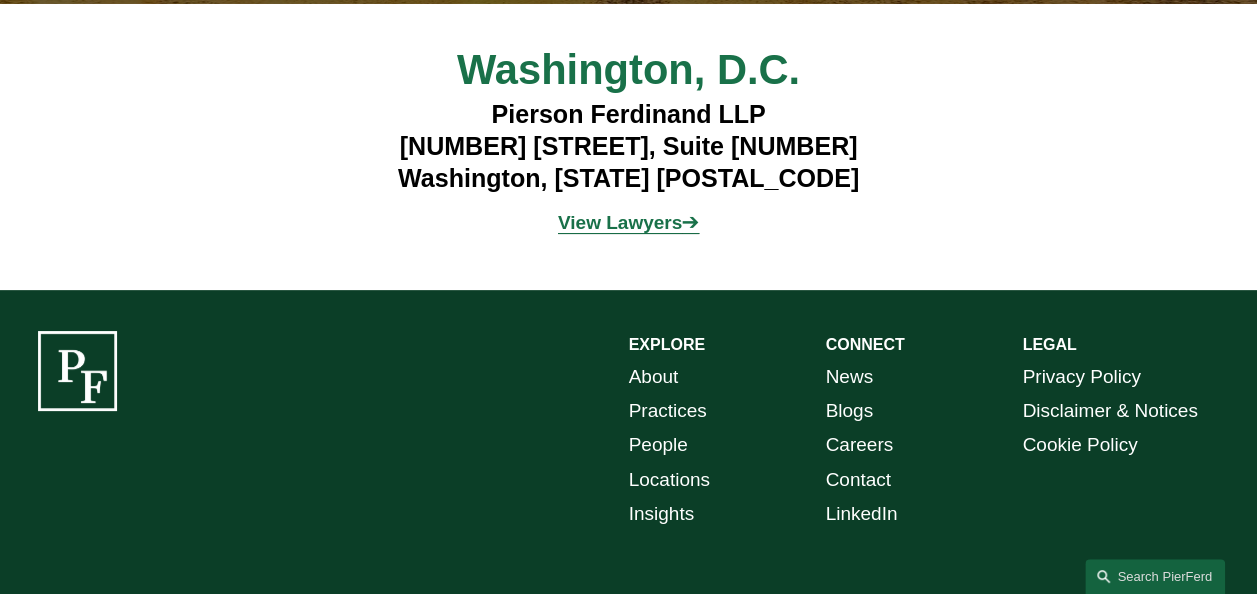 scroll, scrollTop: 7528, scrollLeft: 0, axis: vertical 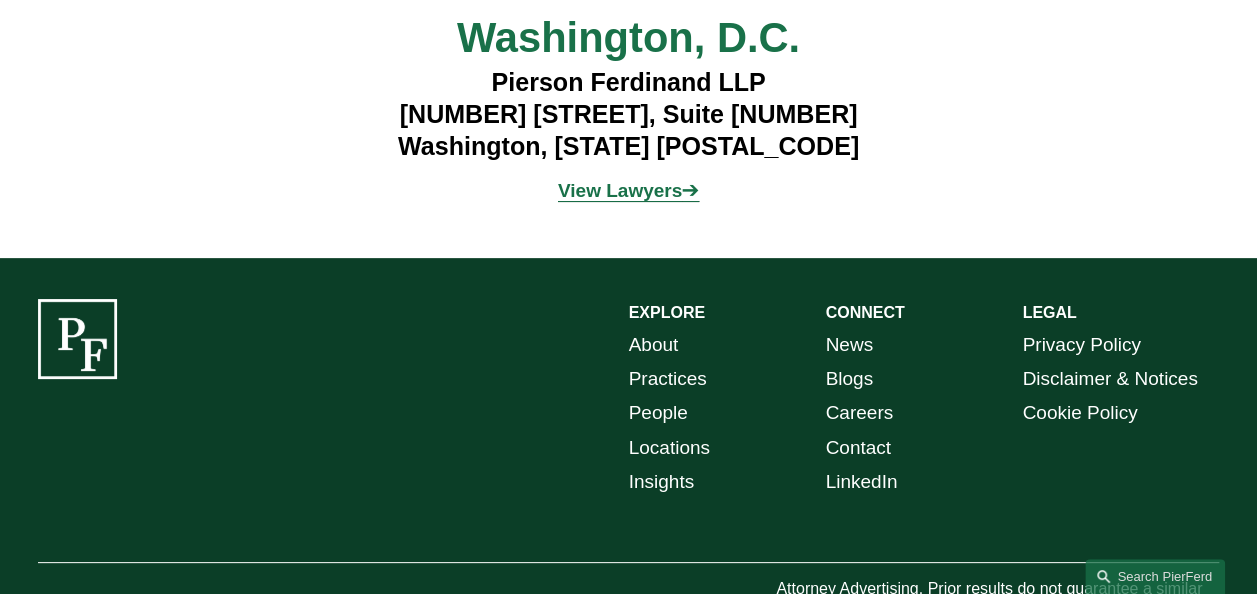 click on "View Lawyers" at bounding box center [620, 190] 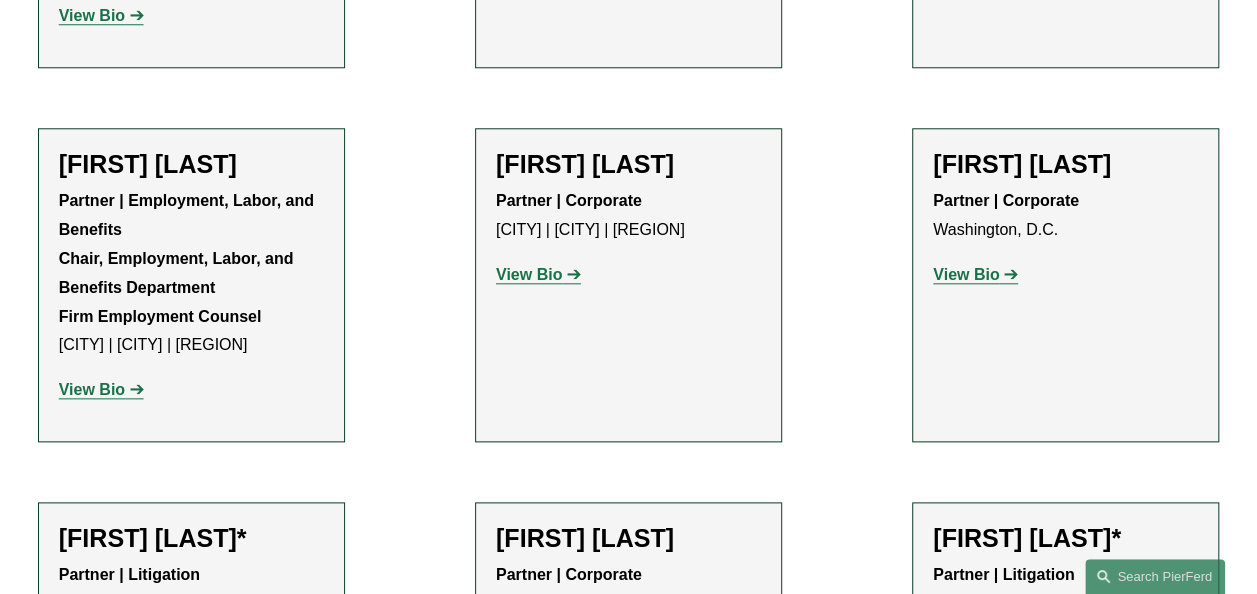 scroll, scrollTop: 933, scrollLeft: 0, axis: vertical 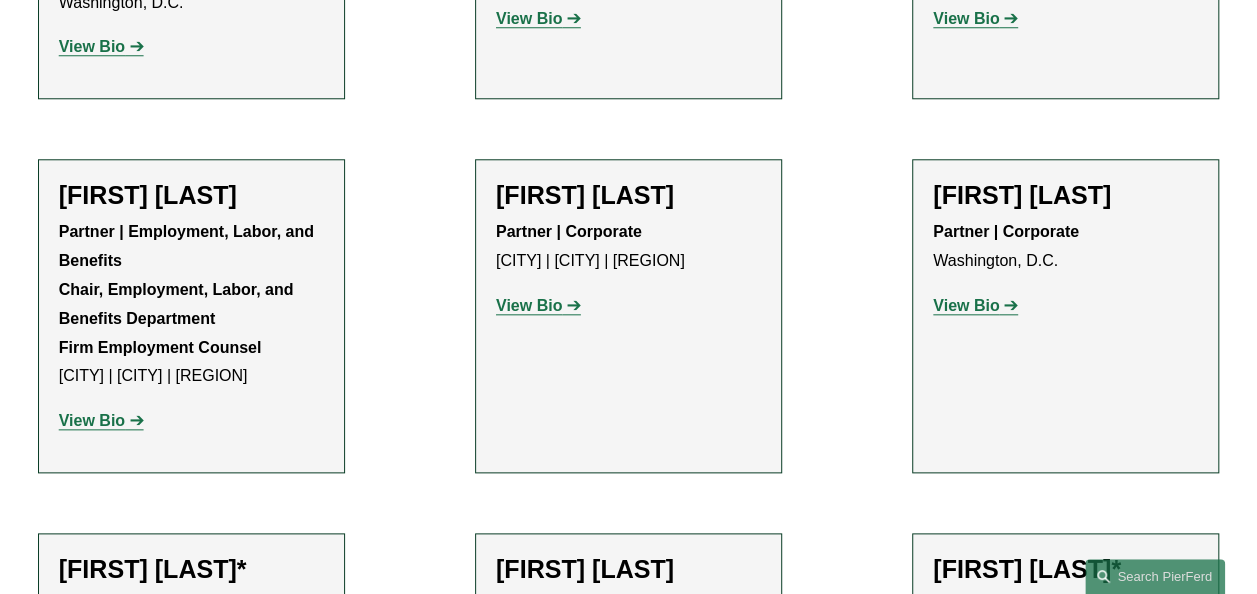 click on "View Bio" 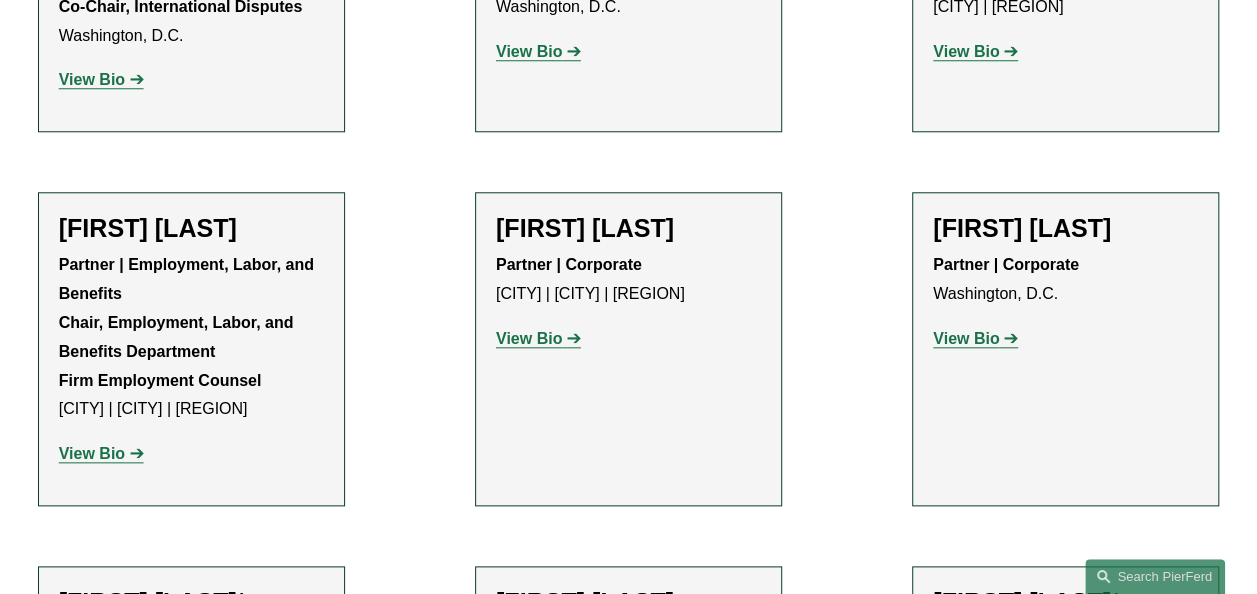 scroll, scrollTop: 933, scrollLeft: 0, axis: vertical 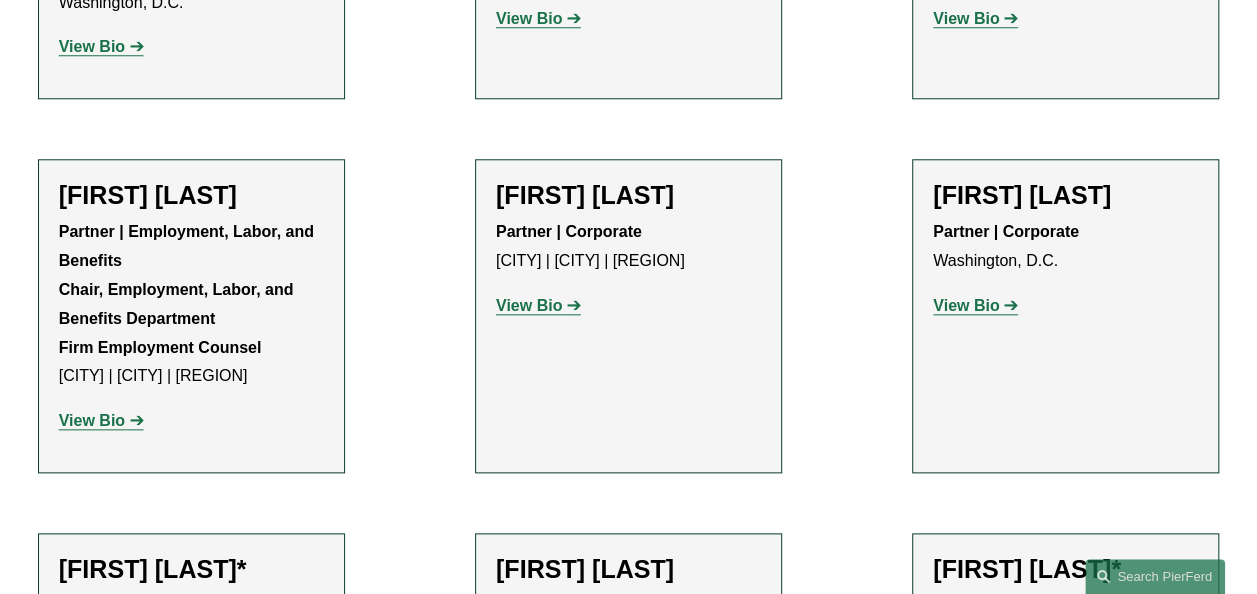 click on "View Bio" 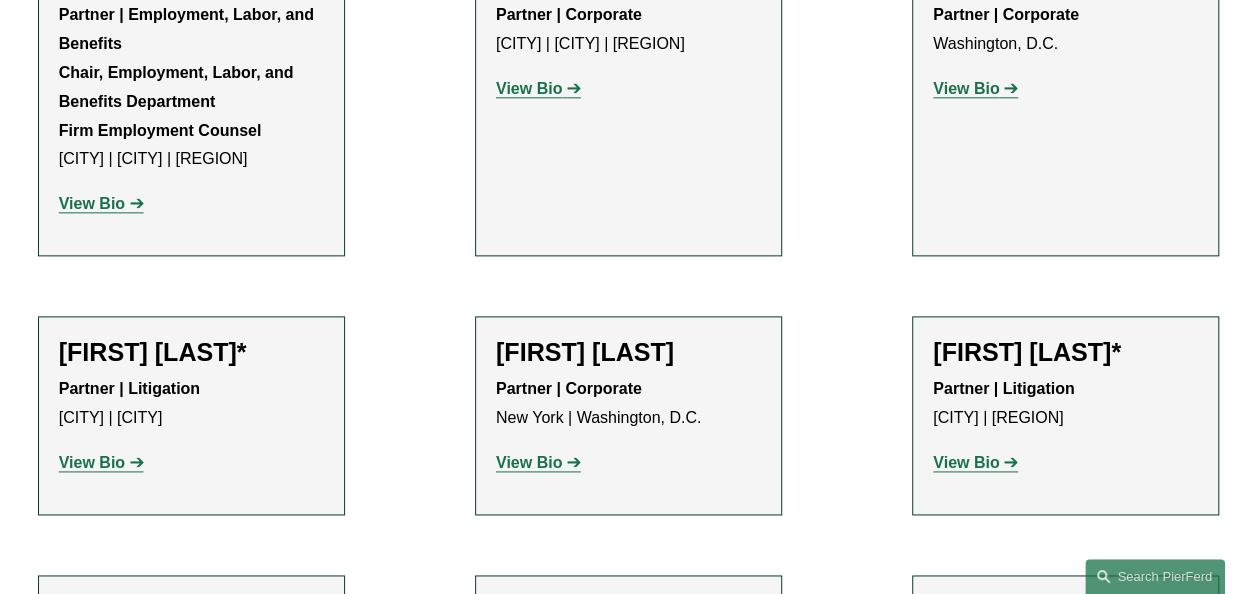 scroll, scrollTop: 1200, scrollLeft: 0, axis: vertical 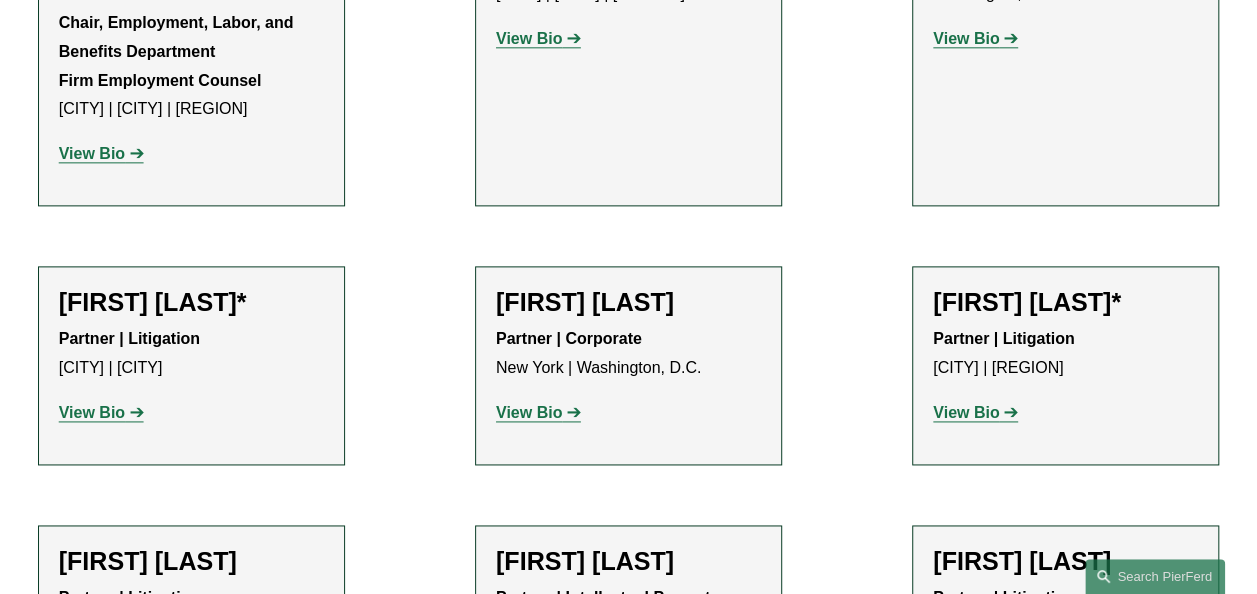 click on "View Bio" 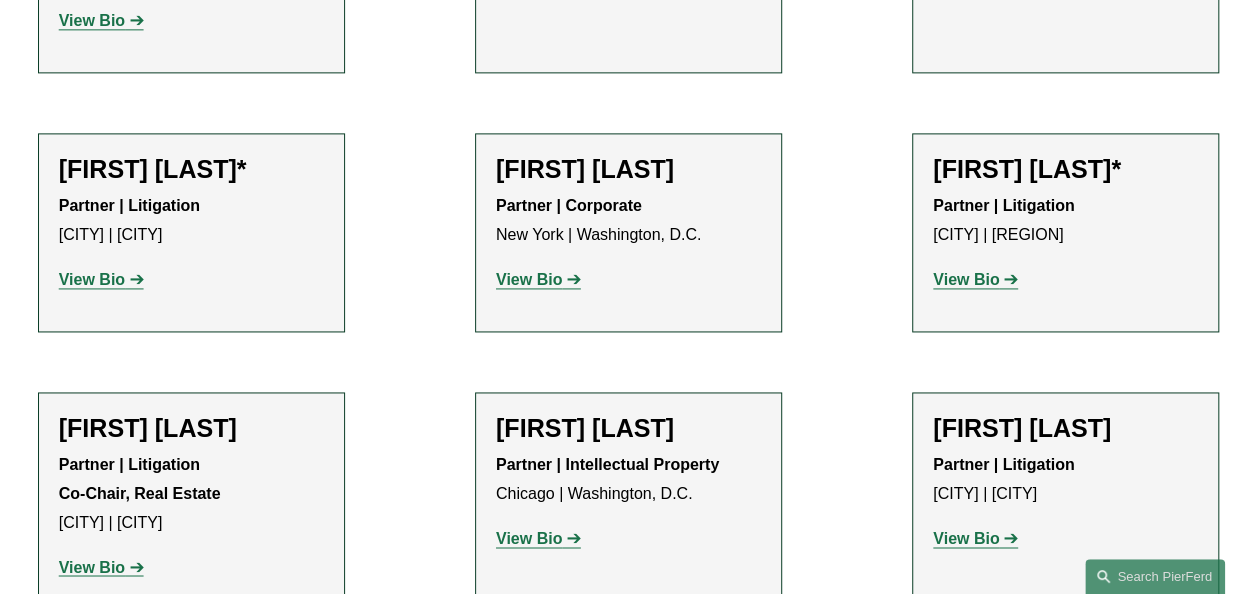click on "Tiffany A. Hosey*" 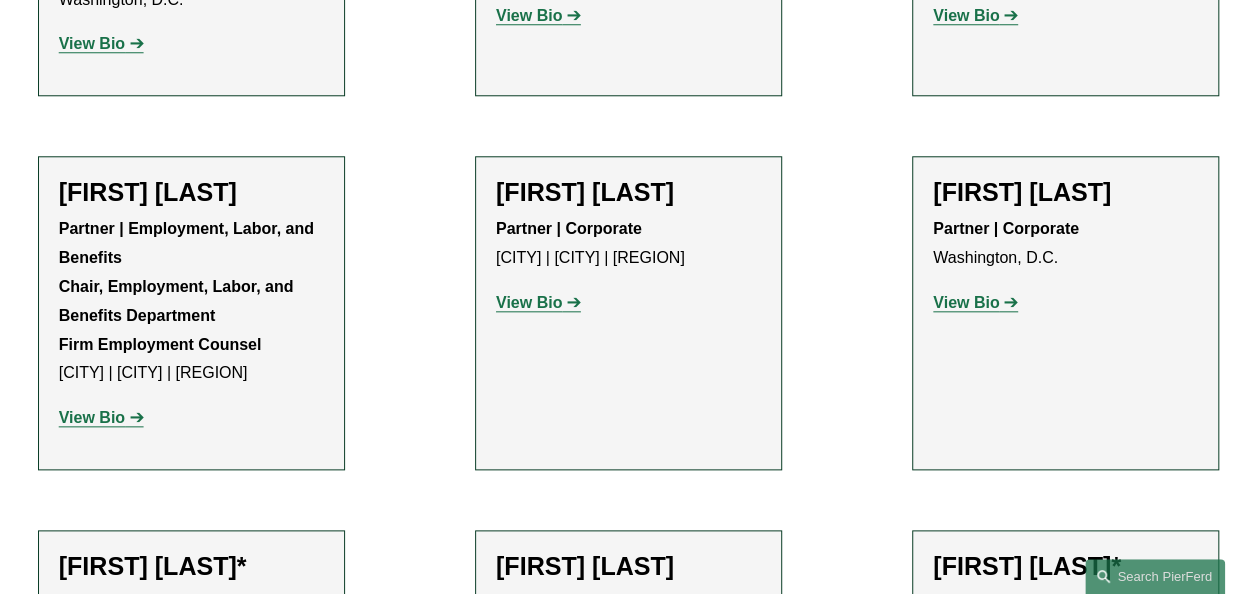 scroll, scrollTop: 1066, scrollLeft: 0, axis: vertical 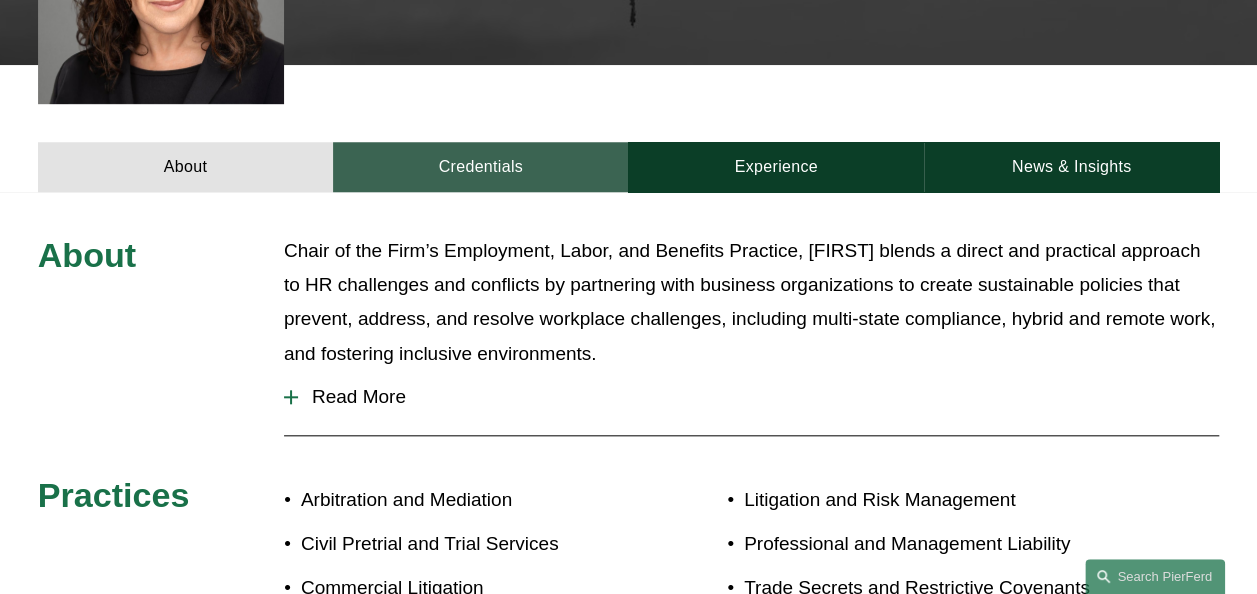 click on "Credentials" at bounding box center [480, 167] 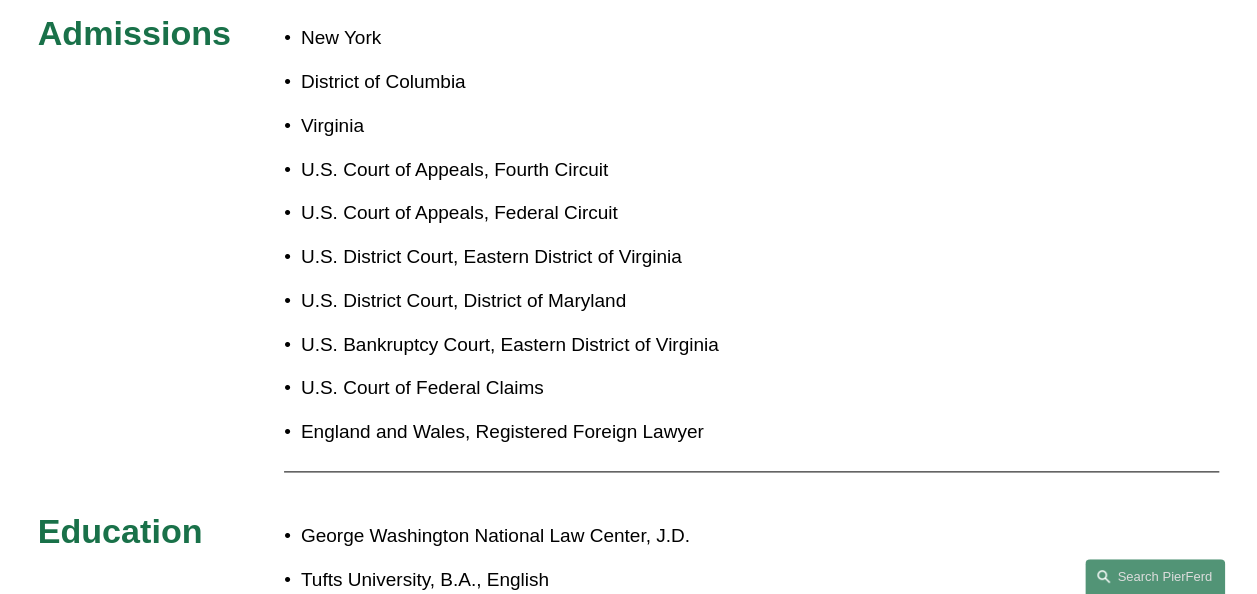 scroll, scrollTop: 1066, scrollLeft: 0, axis: vertical 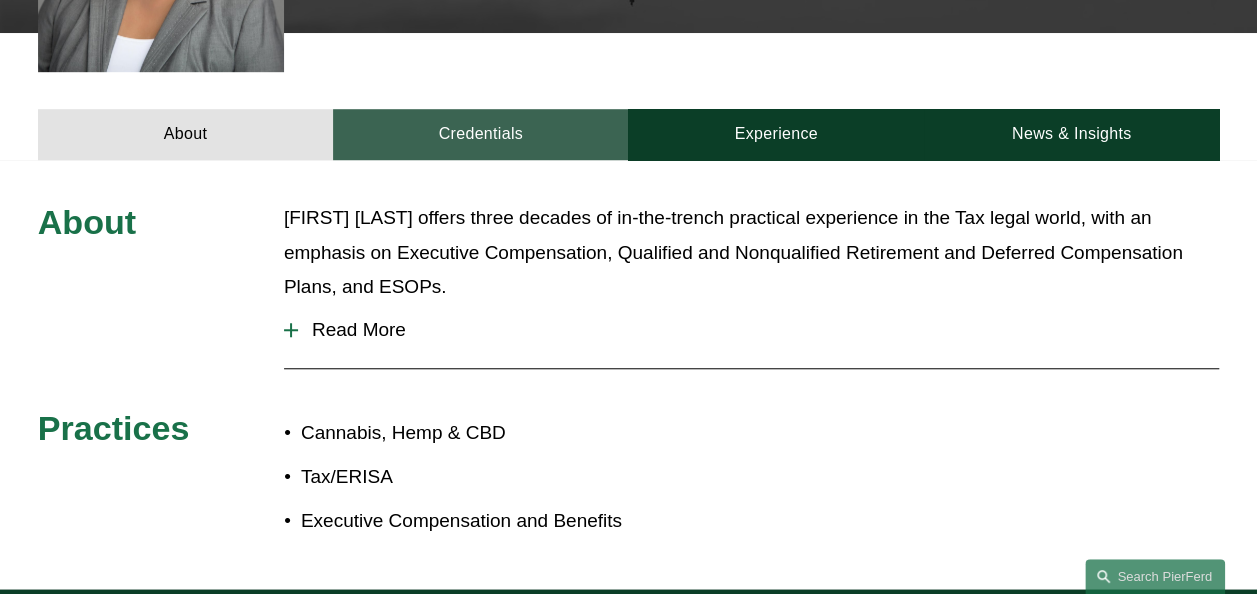 click on "Credentials" at bounding box center [480, 134] 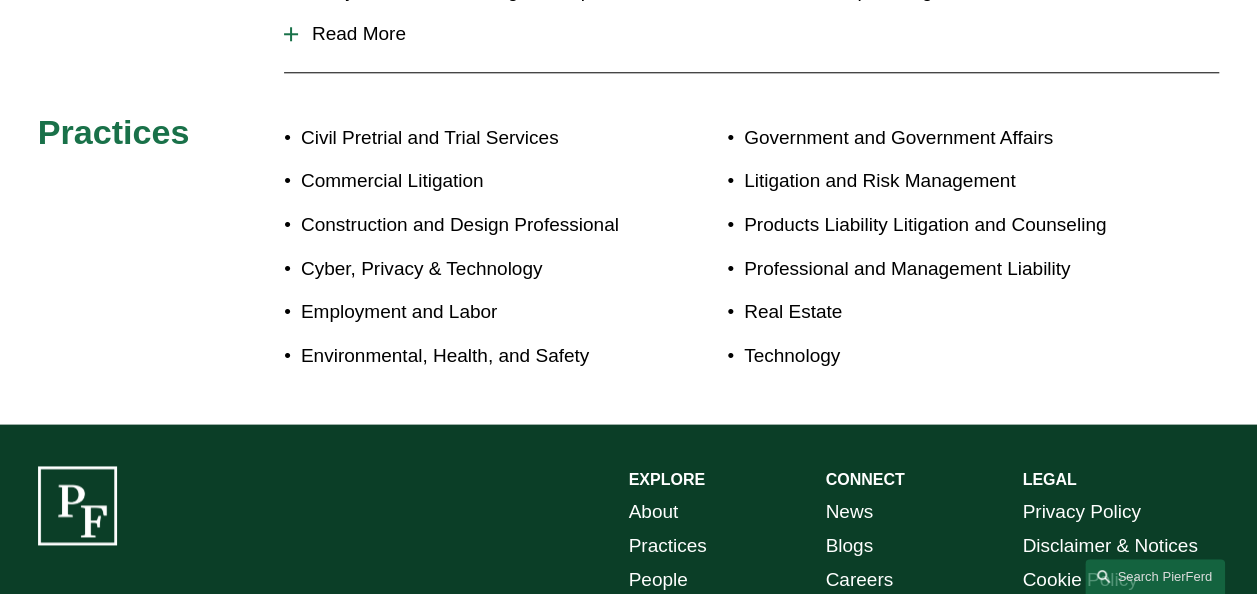 scroll, scrollTop: 666, scrollLeft: 0, axis: vertical 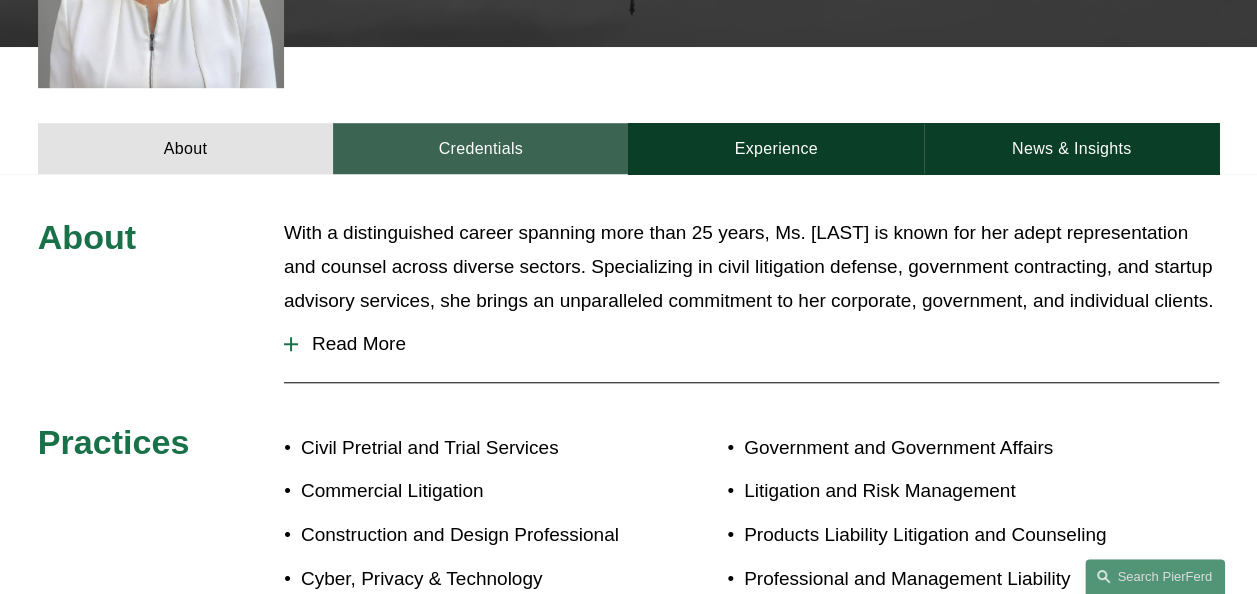 click on "Credentials" at bounding box center [480, 148] 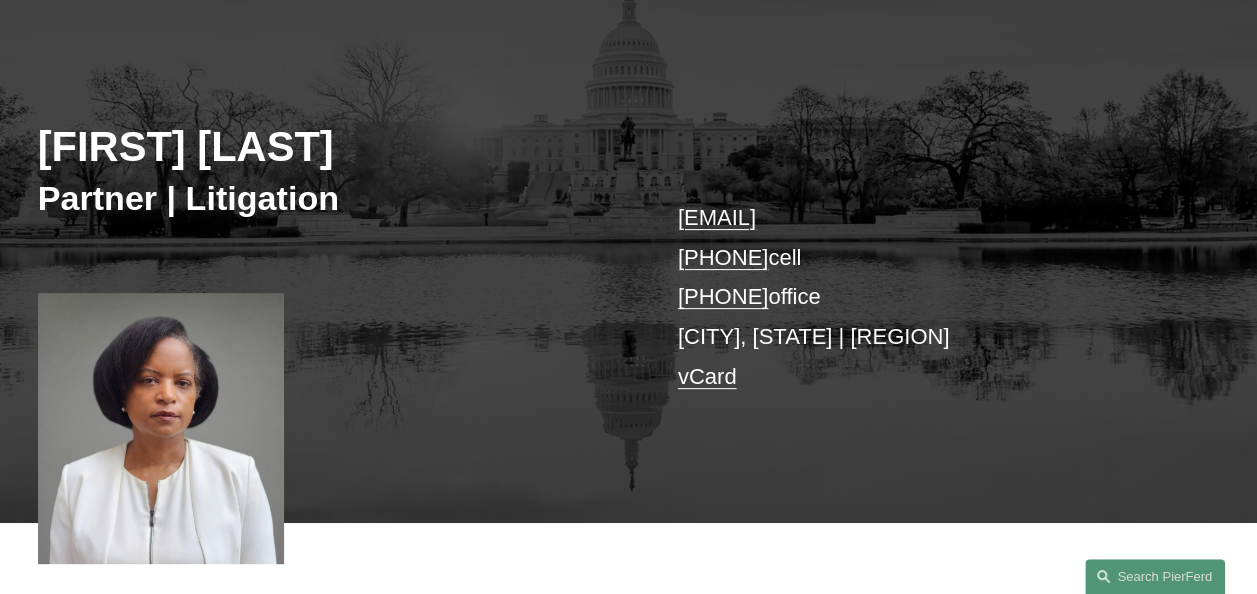 scroll, scrollTop: 266, scrollLeft: 0, axis: vertical 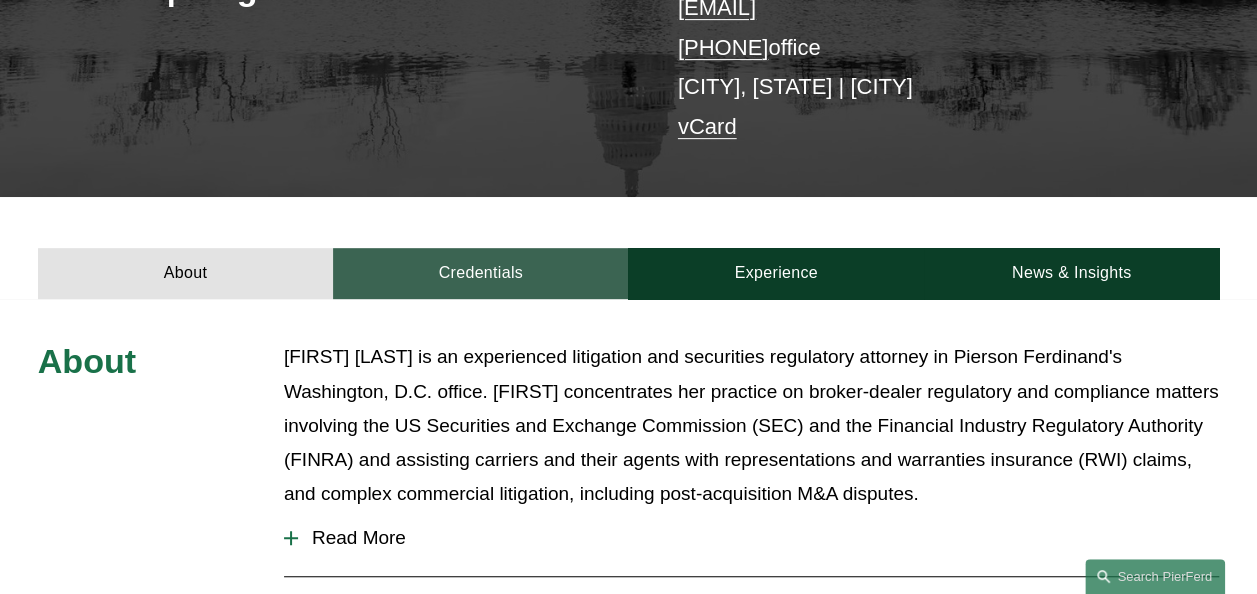 click on "Credentials" at bounding box center (480, 273) 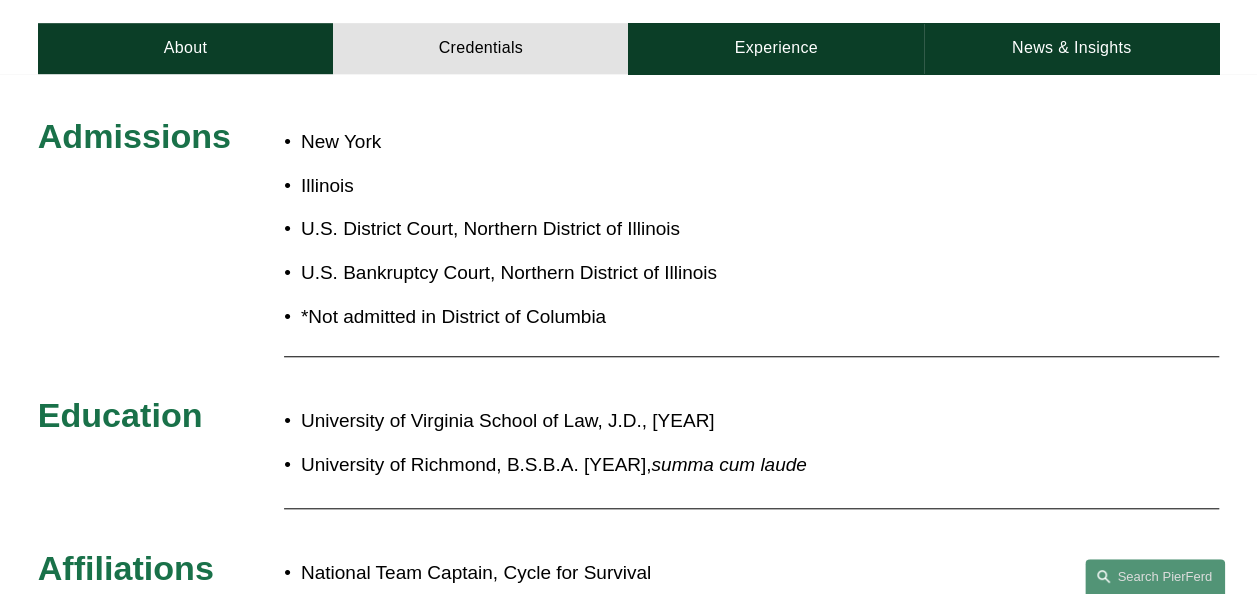 scroll, scrollTop: 666, scrollLeft: 0, axis: vertical 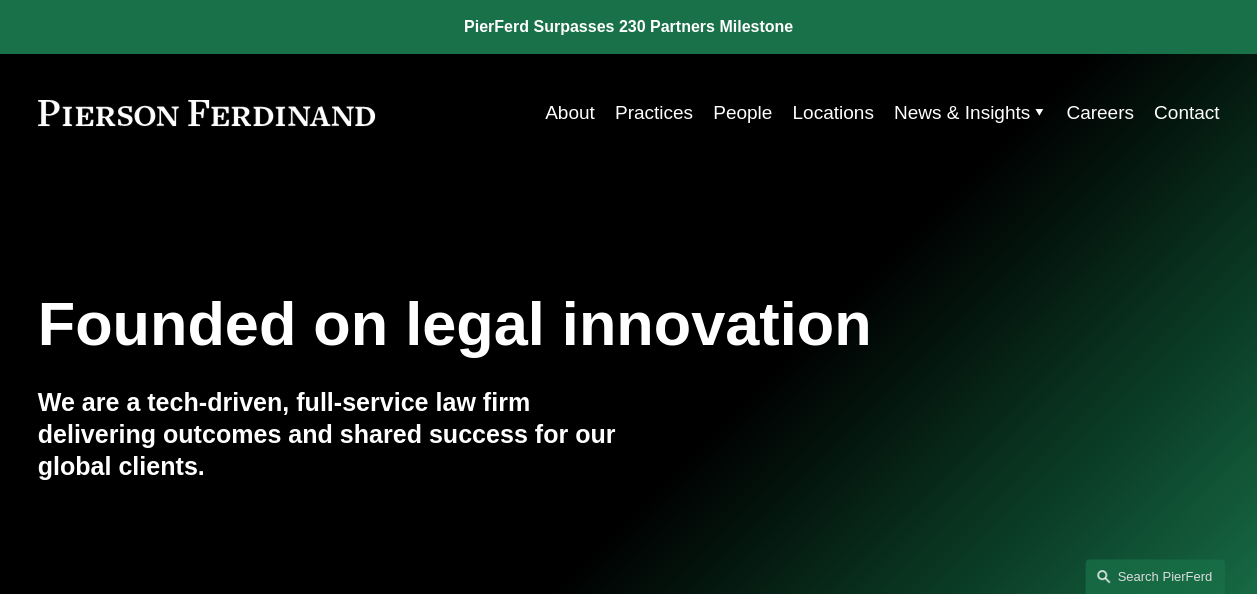 click on "People" at bounding box center [742, 113] 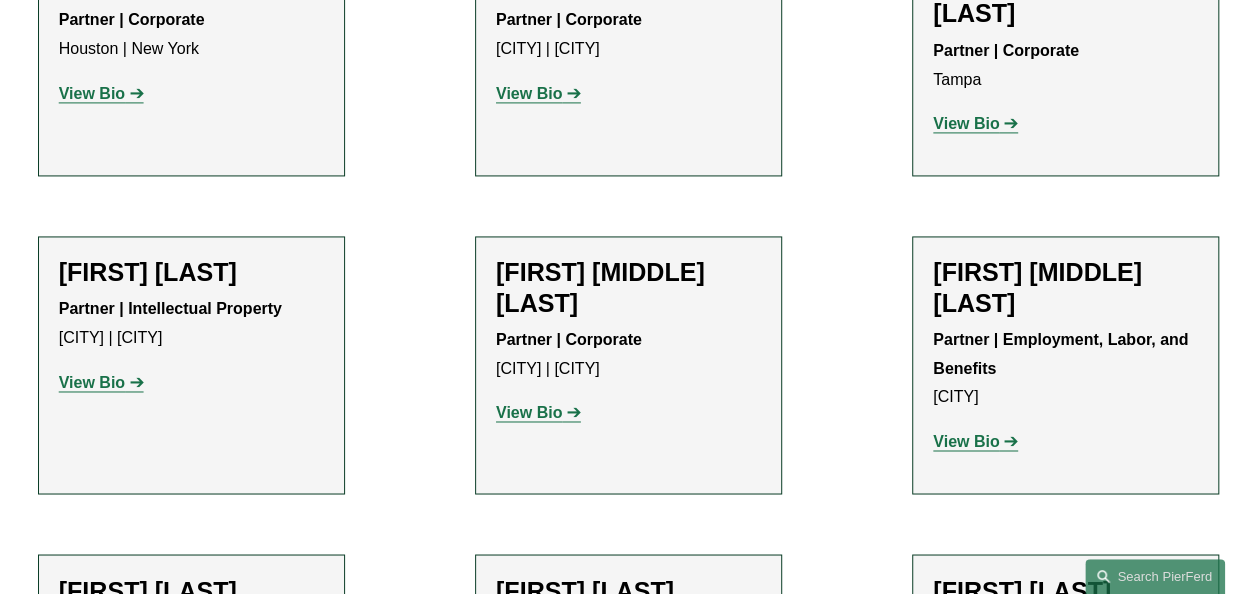 scroll, scrollTop: 1466, scrollLeft: 0, axis: vertical 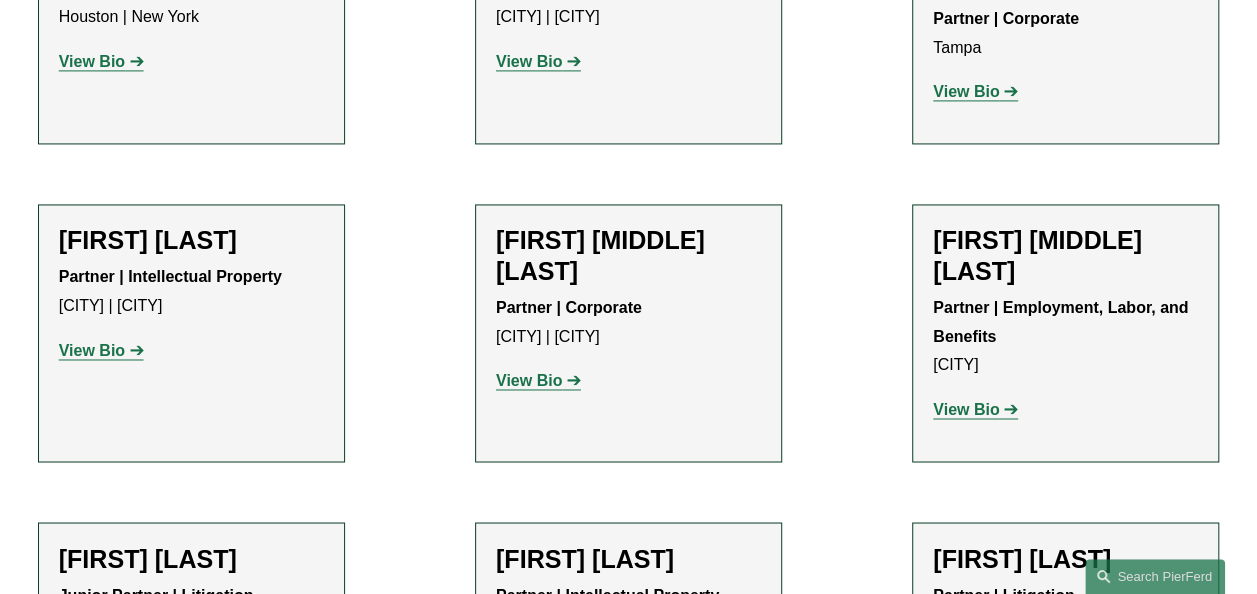 click on "View Bio" 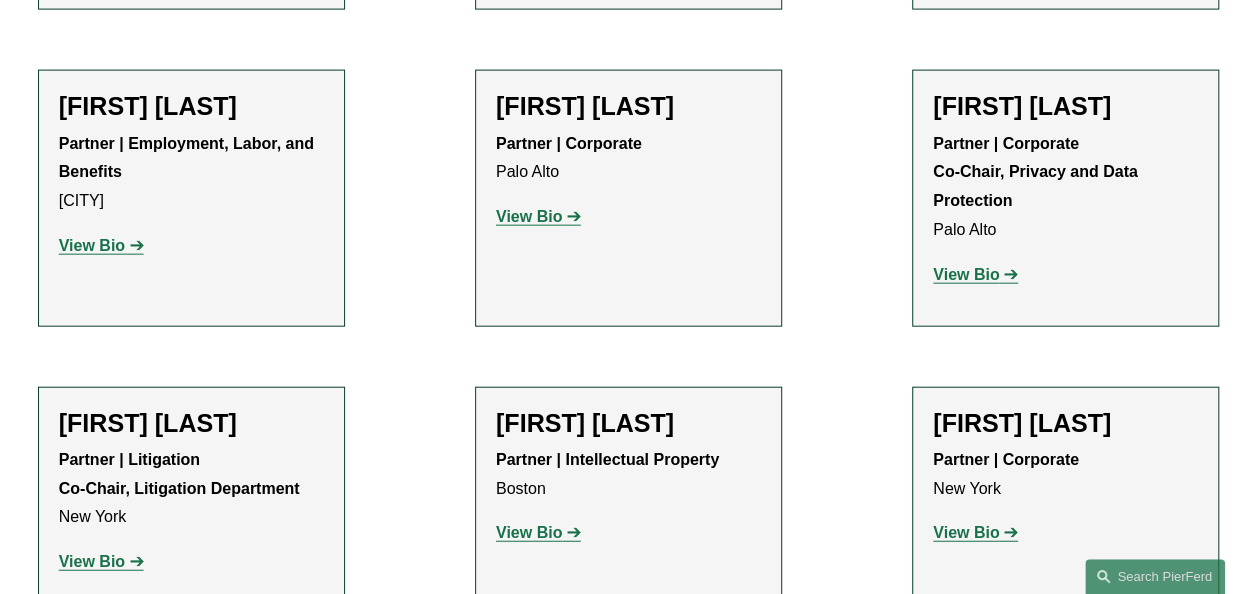 scroll, scrollTop: 2266, scrollLeft: 0, axis: vertical 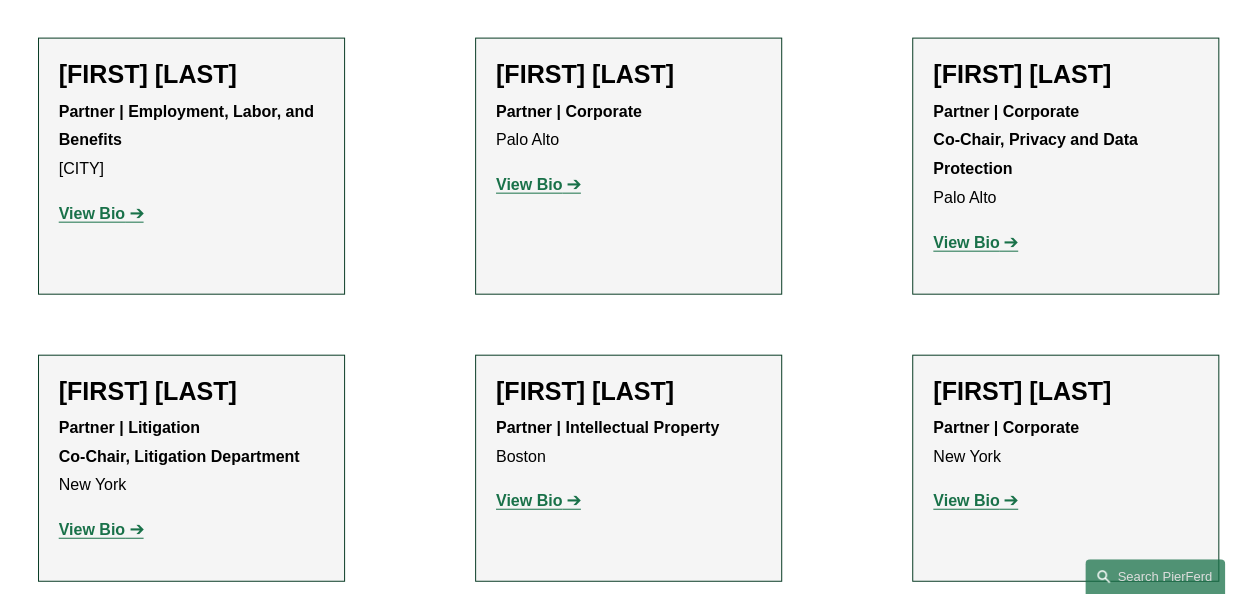 click on "View Bio" 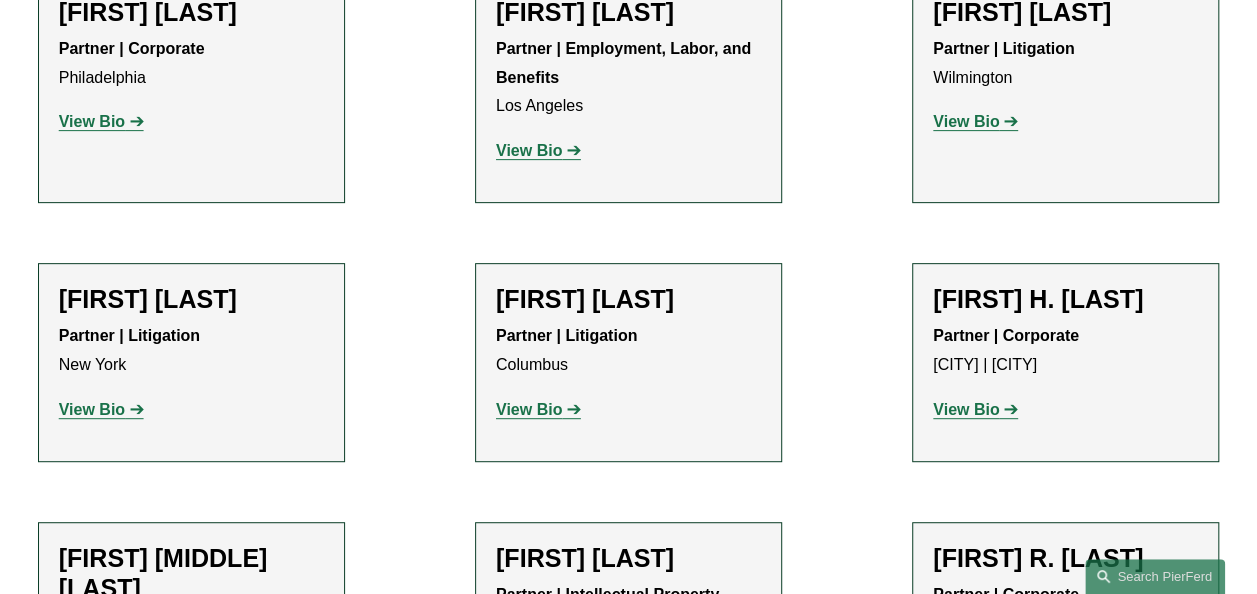 scroll, scrollTop: 4266, scrollLeft: 0, axis: vertical 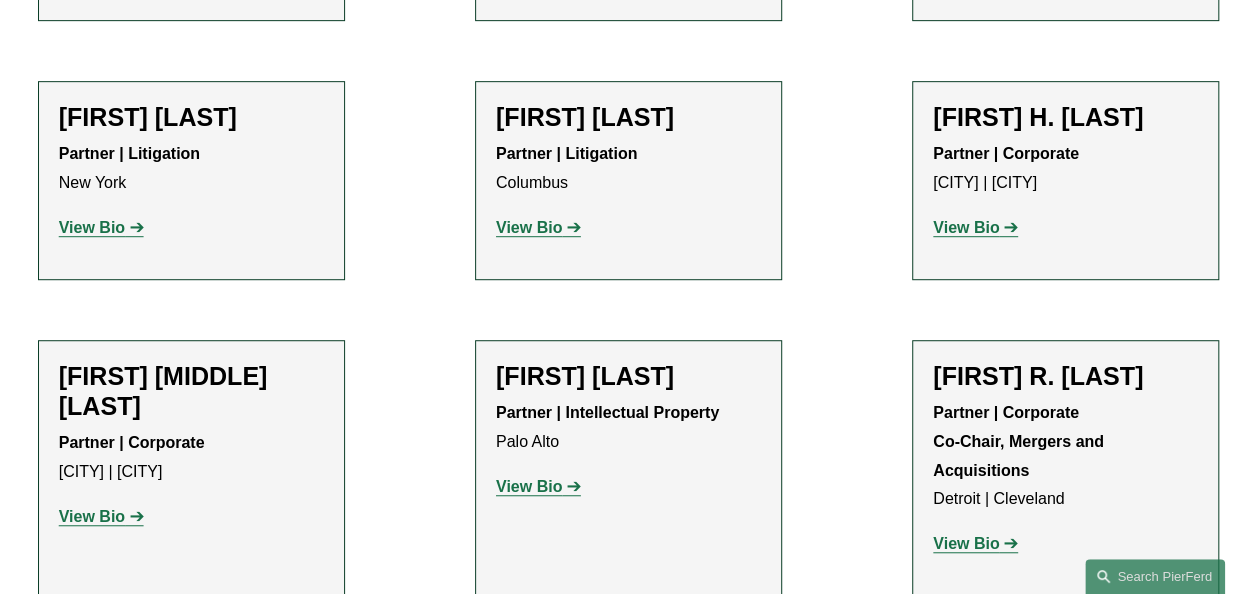 click on "View Bio" 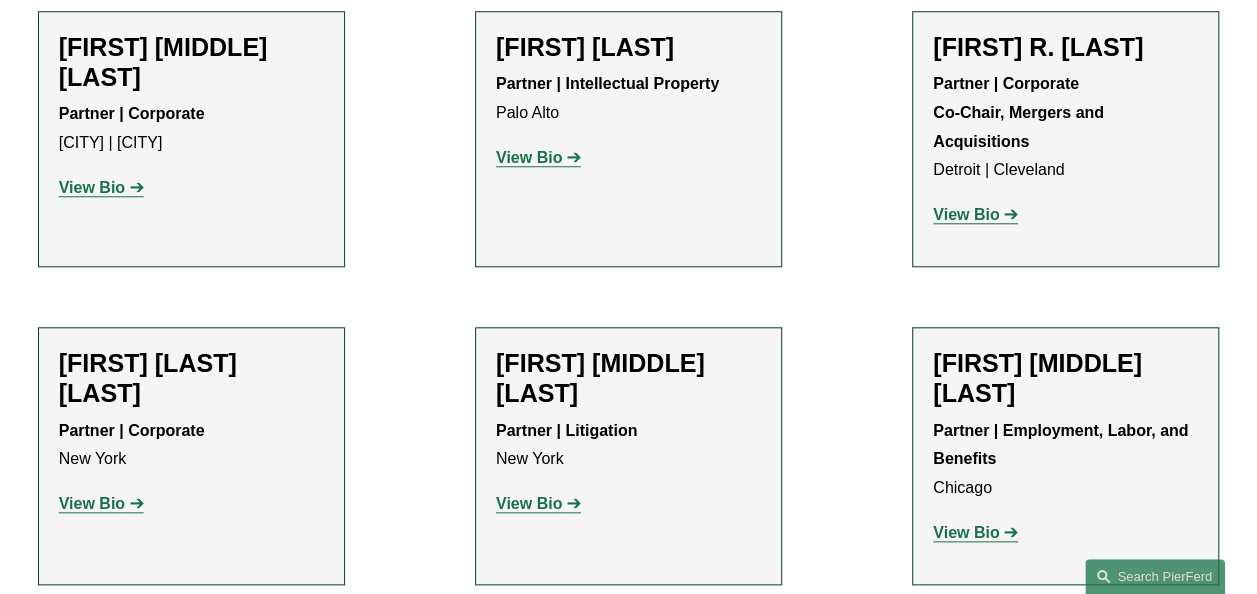 scroll, scrollTop: 4800, scrollLeft: 0, axis: vertical 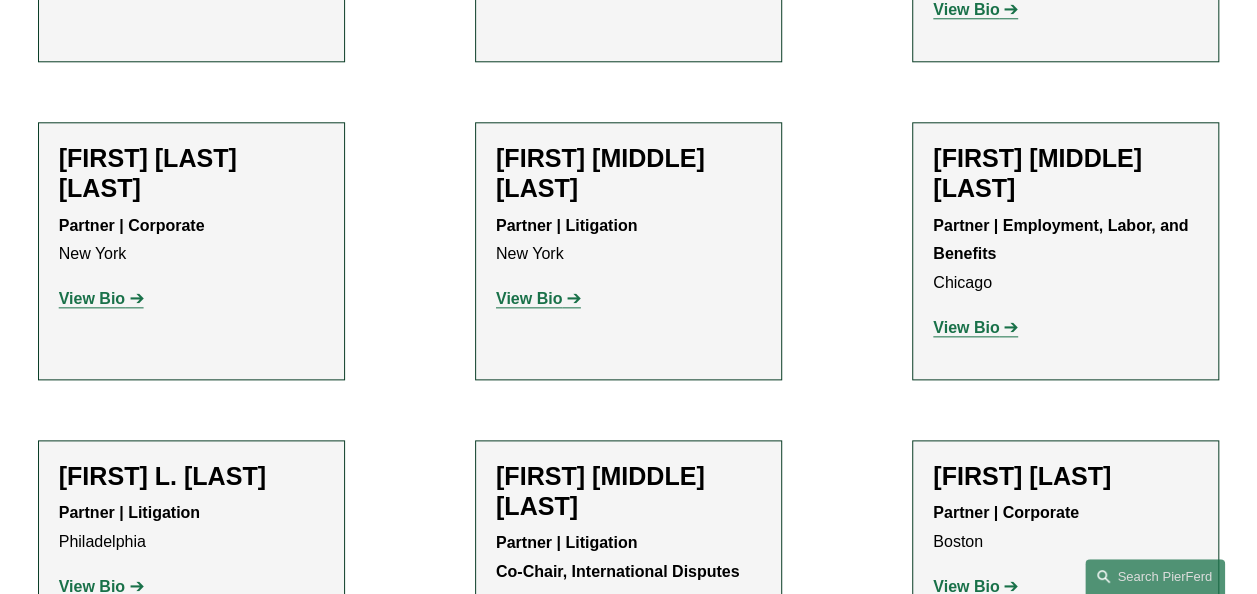 click on "View Bio" 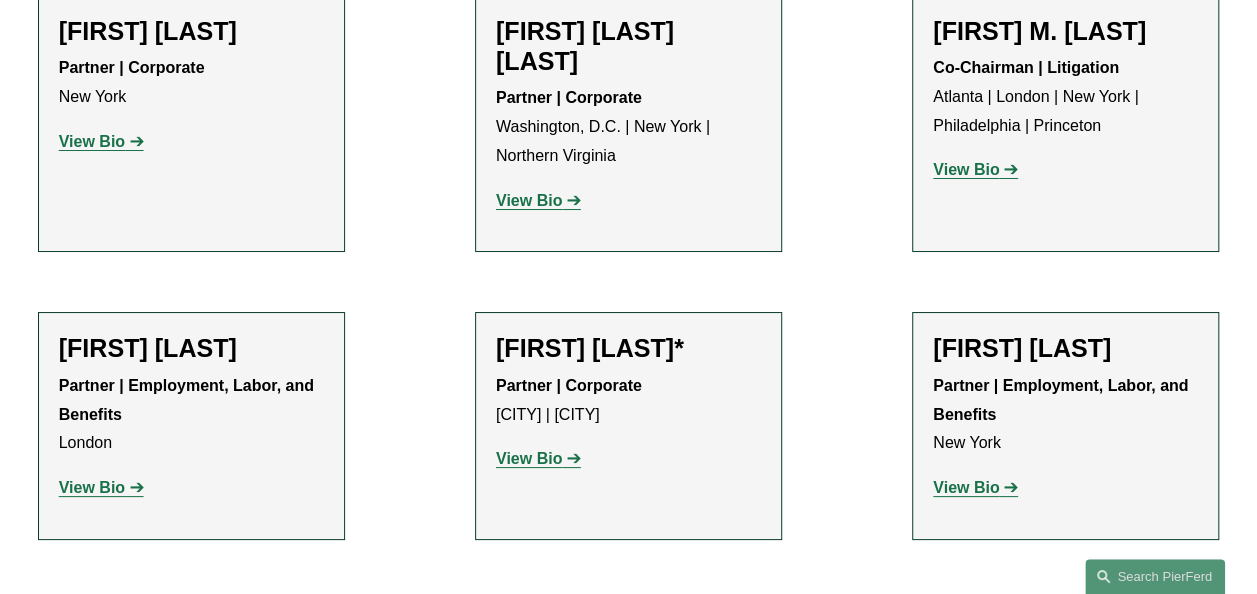 scroll, scrollTop: 7466, scrollLeft: 0, axis: vertical 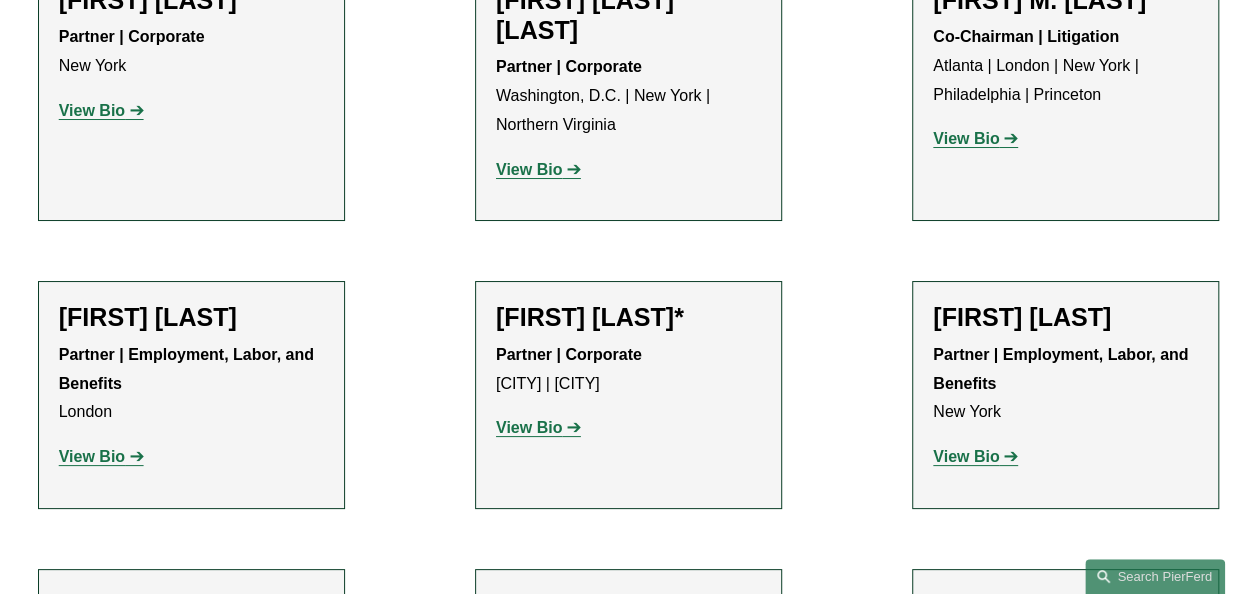 click on "View Bio" 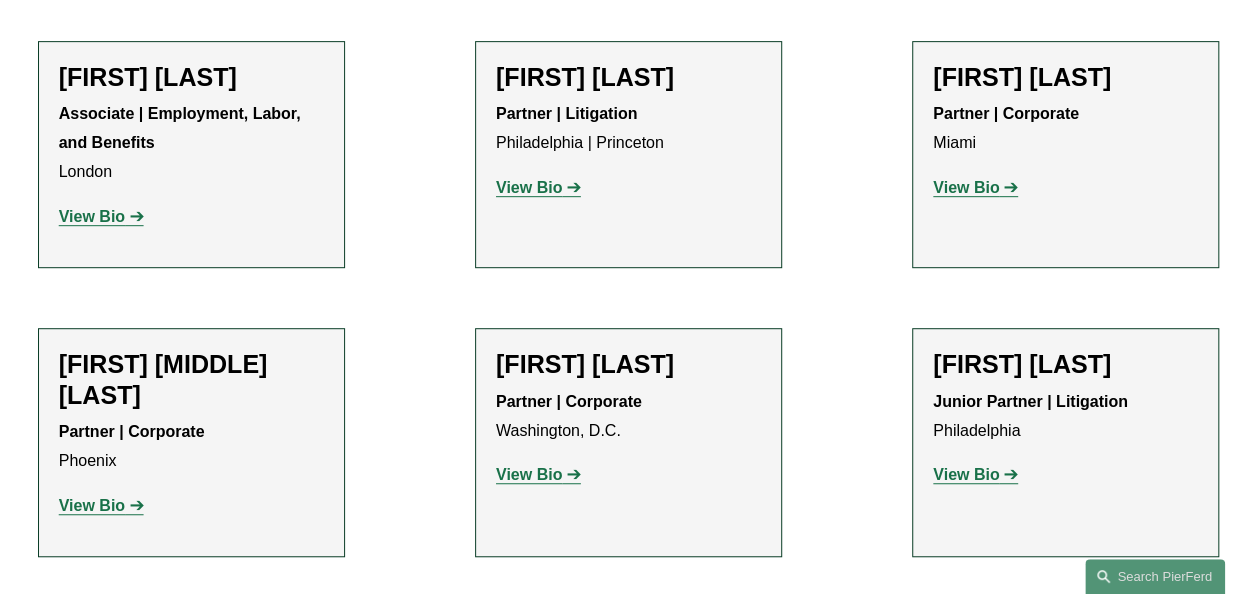 scroll, scrollTop: 8000, scrollLeft: 0, axis: vertical 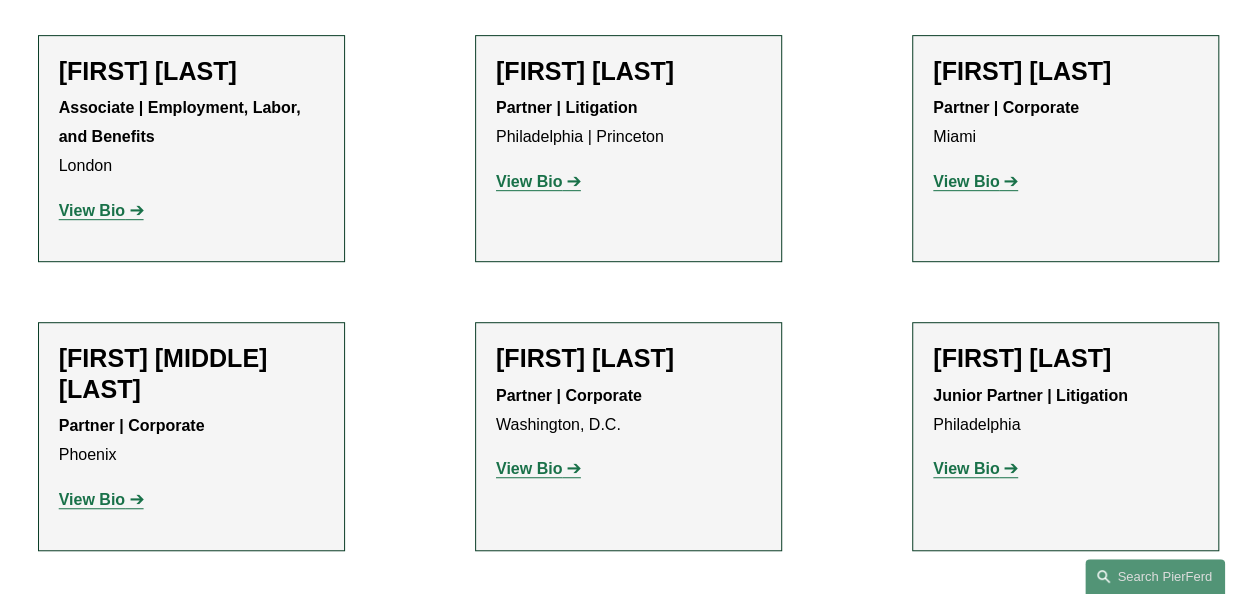 click on "View Bio" 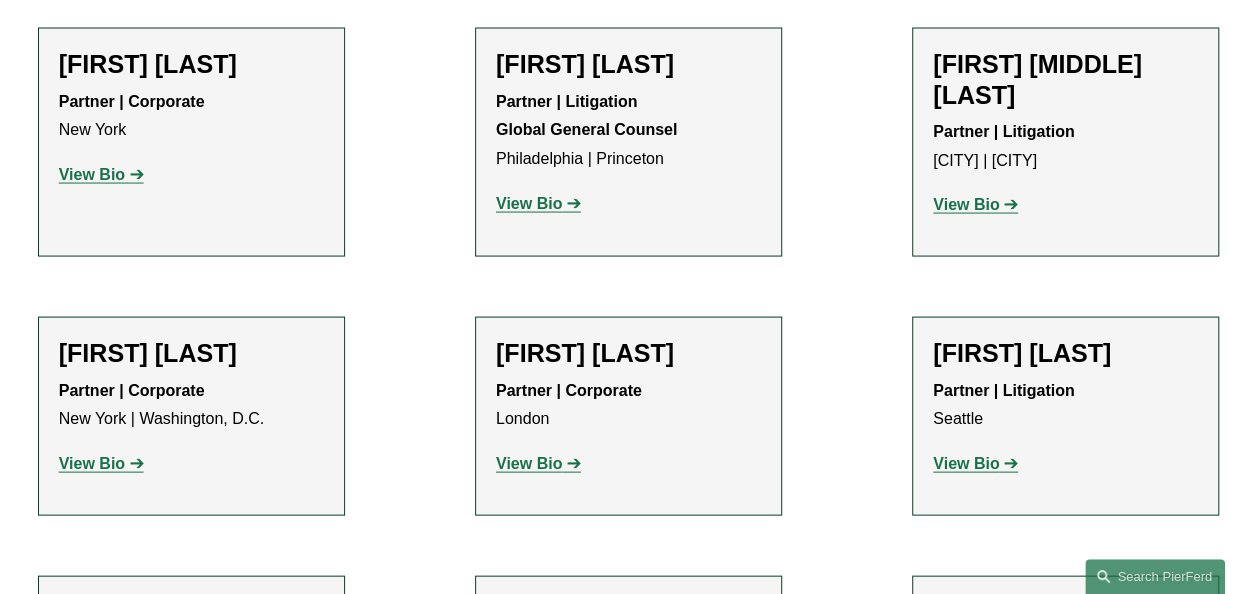 scroll, scrollTop: 9466, scrollLeft: 0, axis: vertical 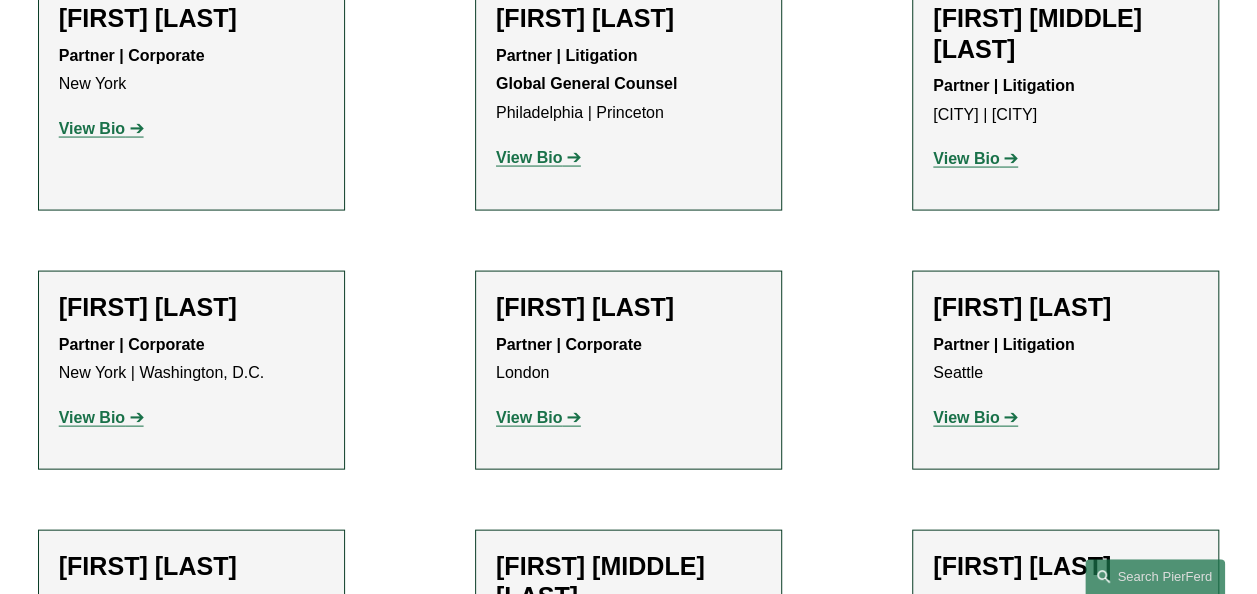 click on "View Bio" 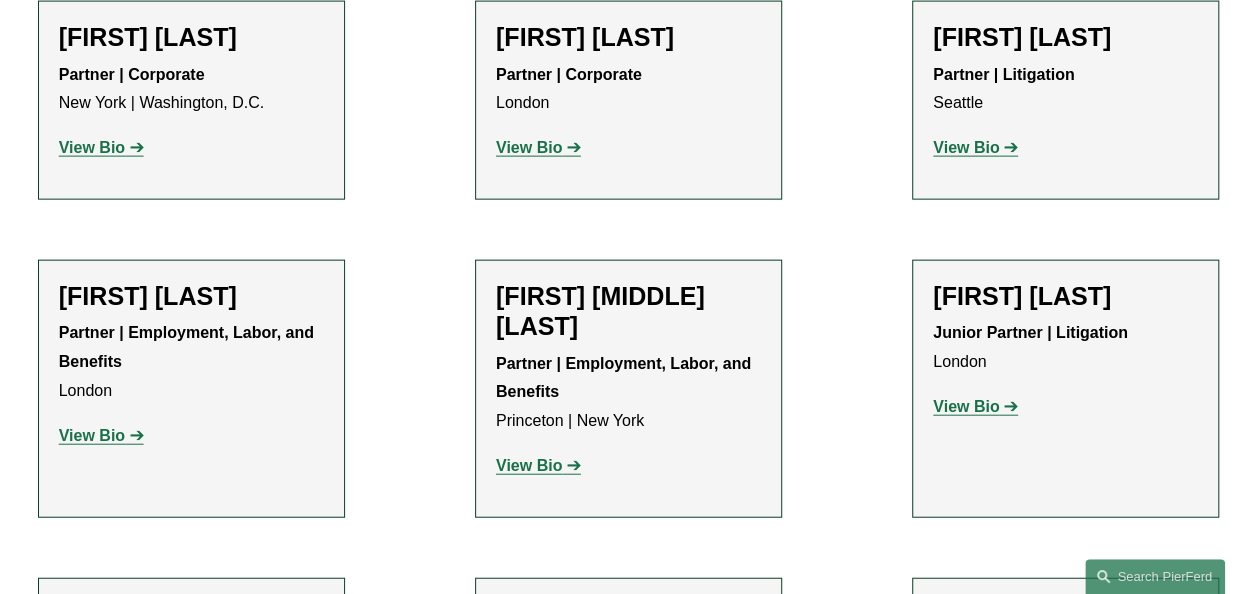 scroll, scrollTop: 10000, scrollLeft: 0, axis: vertical 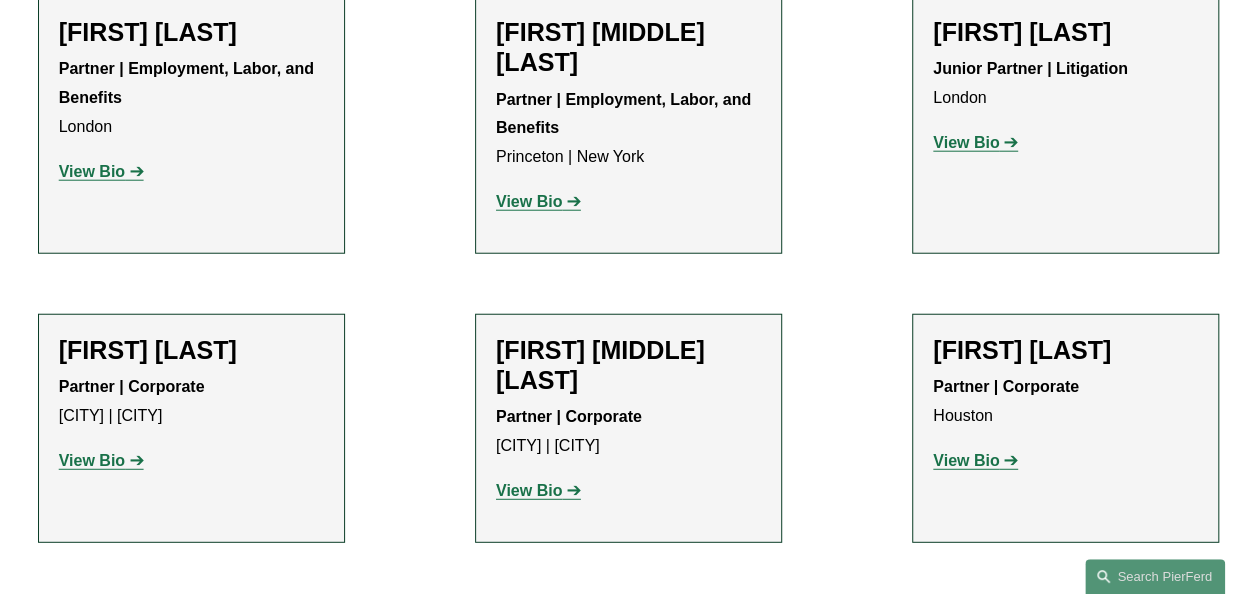 click on "View Bio" 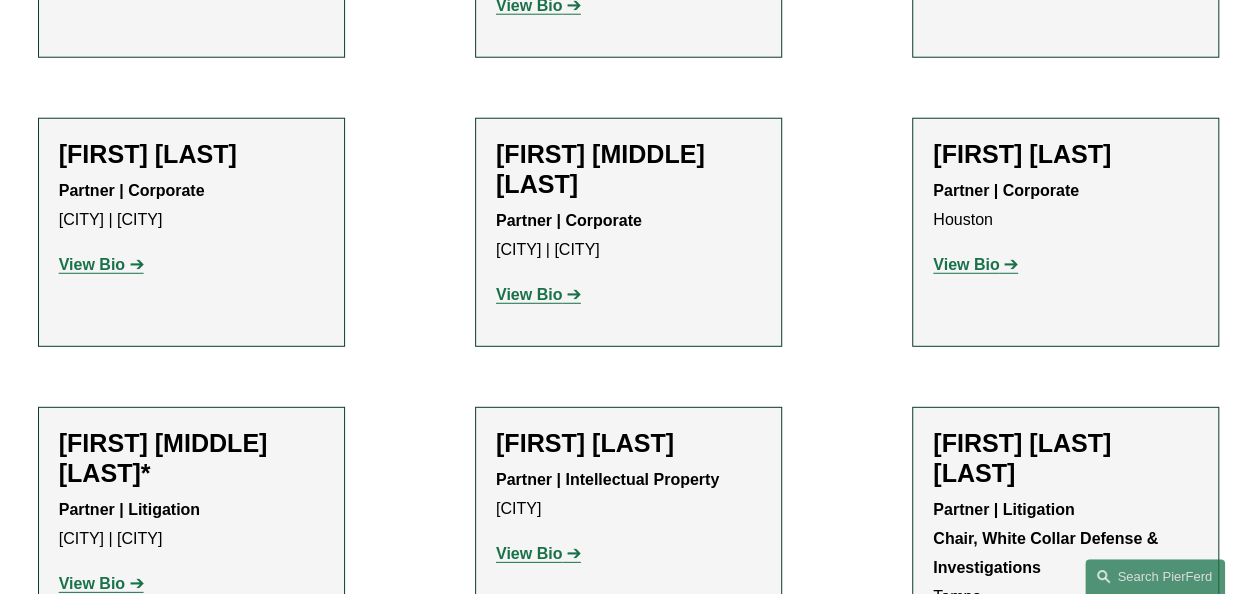 scroll, scrollTop: 10266, scrollLeft: 0, axis: vertical 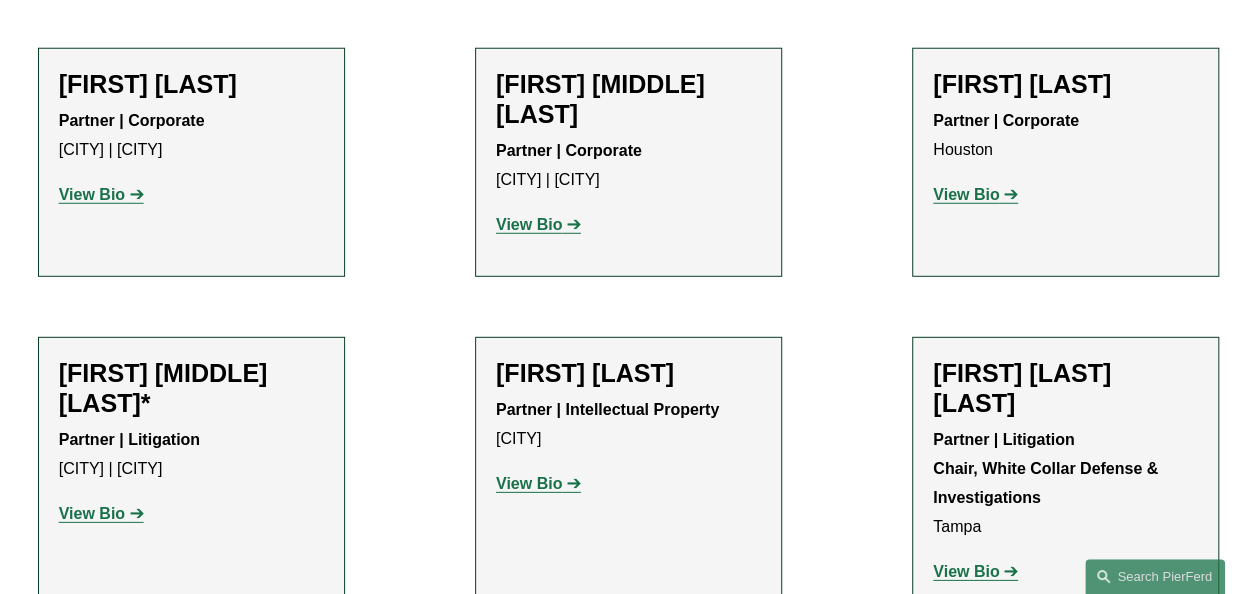 click on "View Bio" 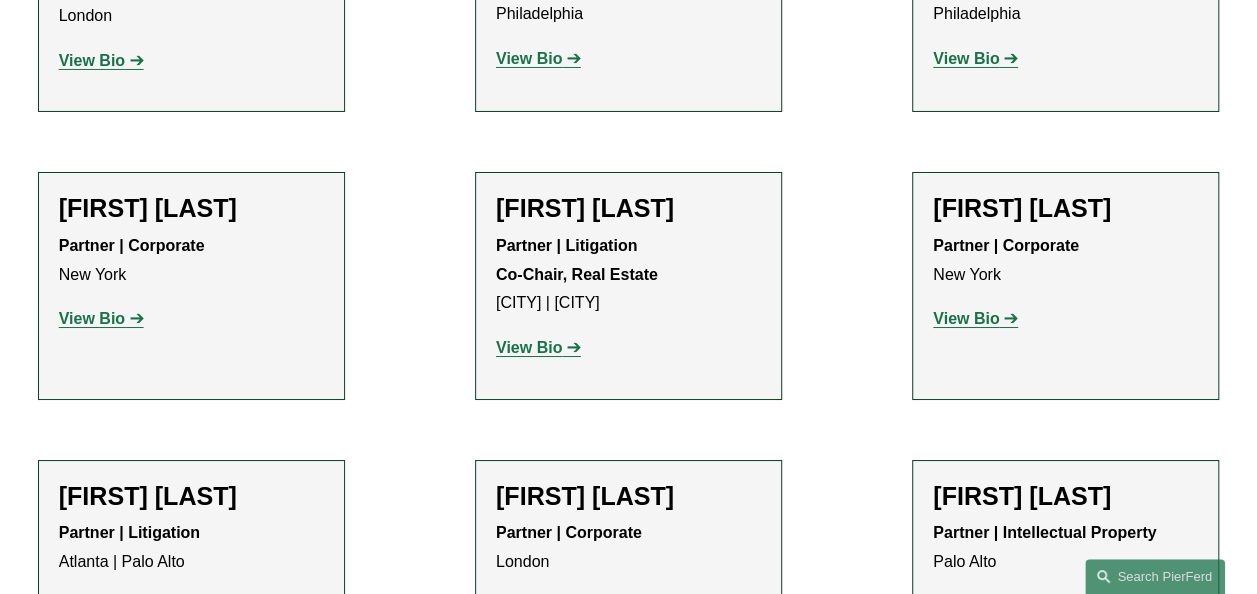 scroll, scrollTop: 11200, scrollLeft: 0, axis: vertical 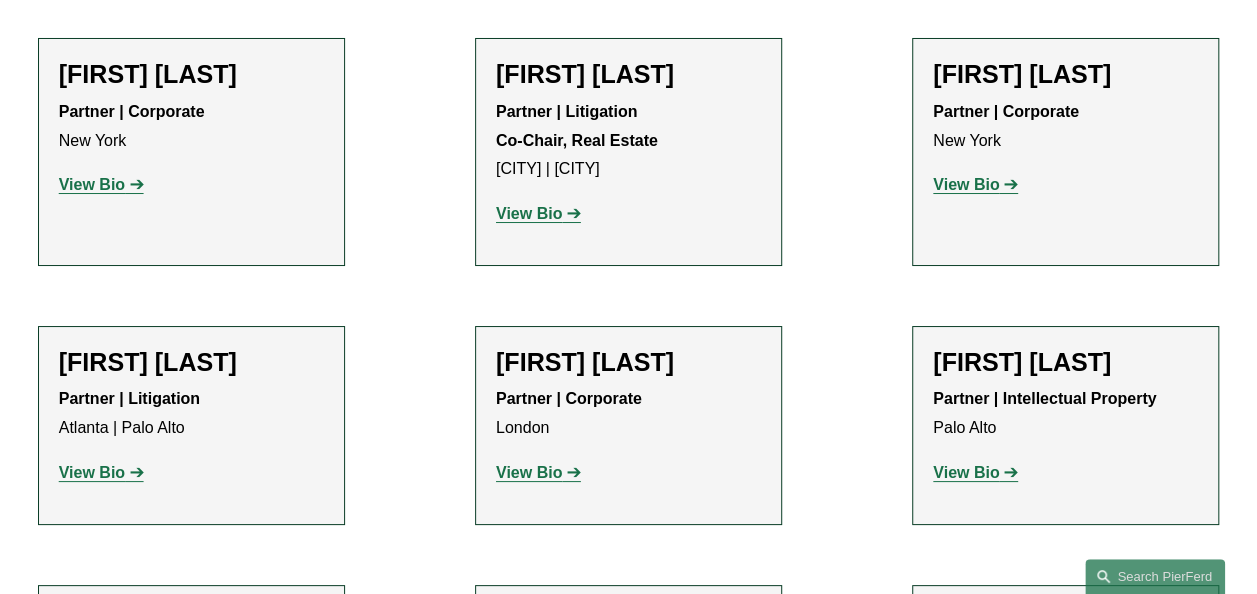 click on "View Bio" 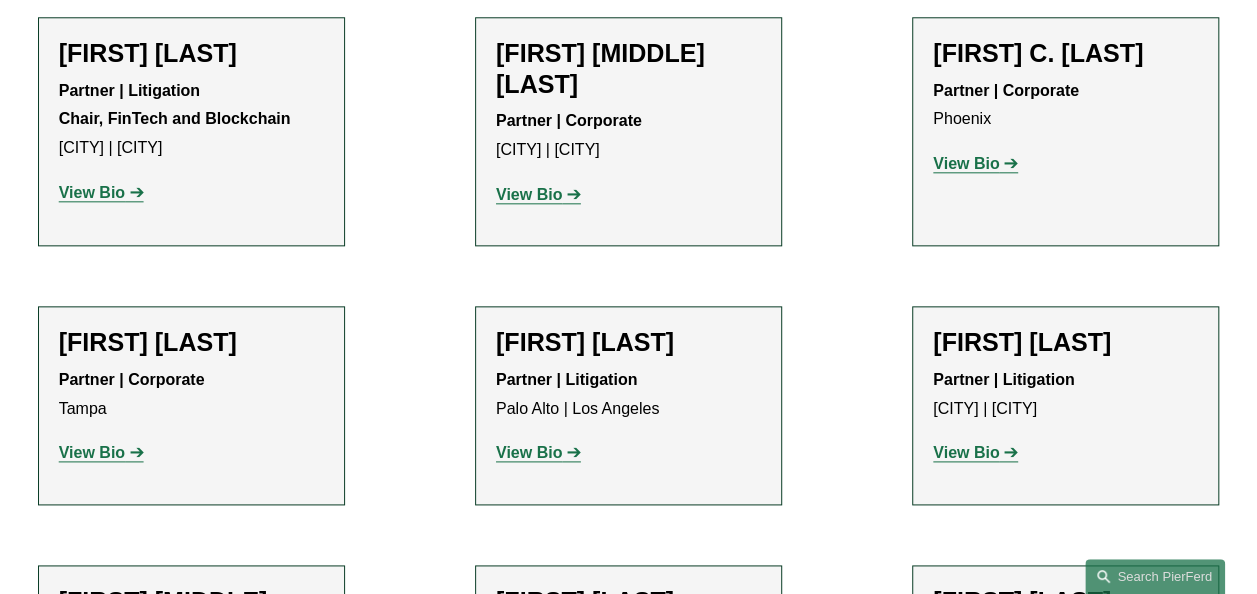 scroll, scrollTop: 12400, scrollLeft: 0, axis: vertical 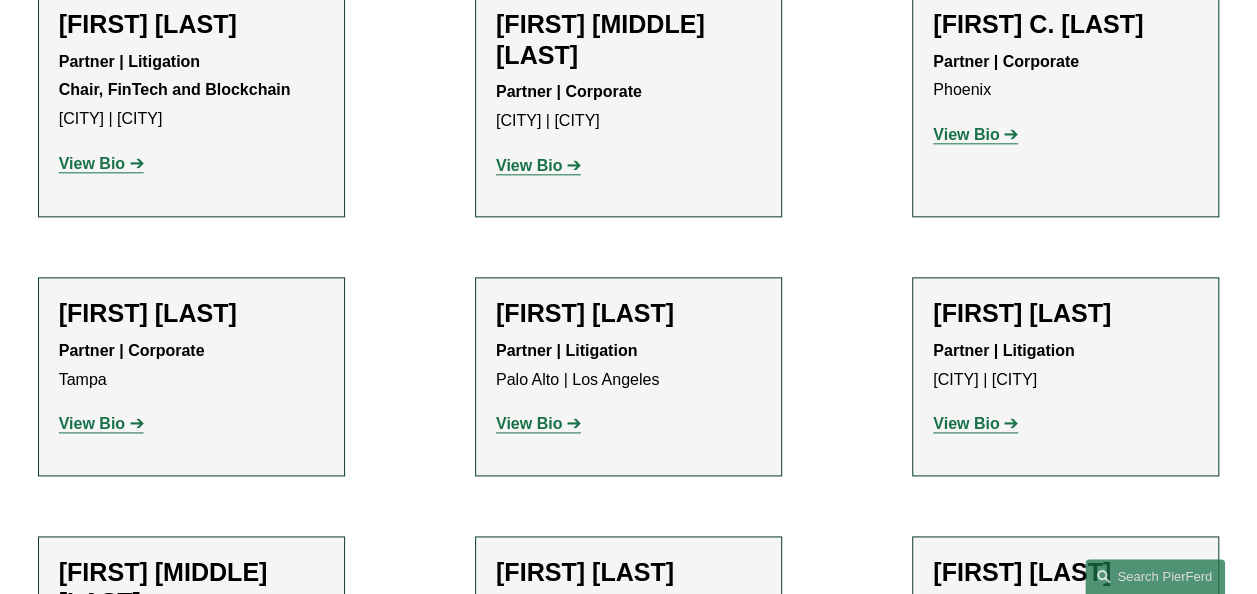 click on "View Bio" 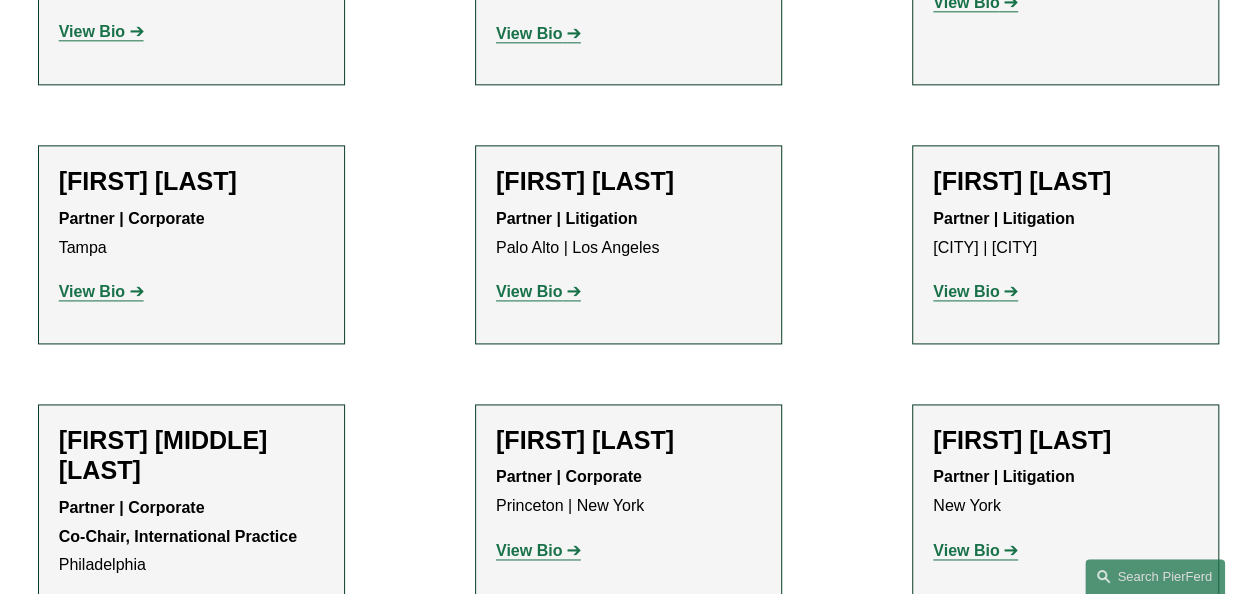 scroll, scrollTop: 12533, scrollLeft: 0, axis: vertical 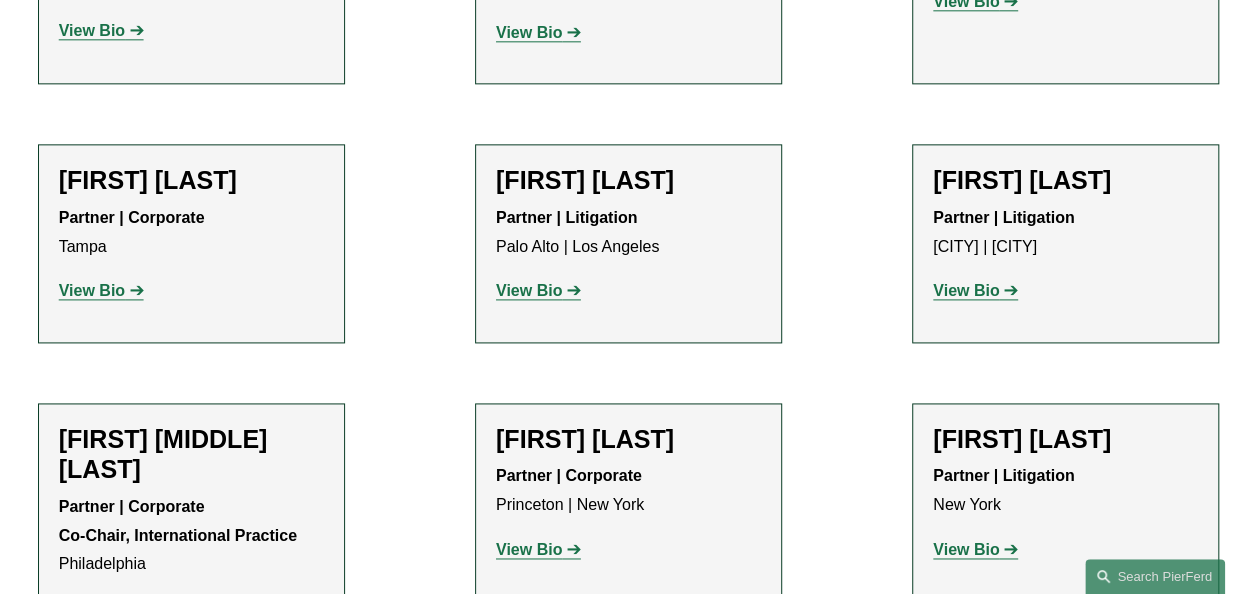 click on "View Bio" 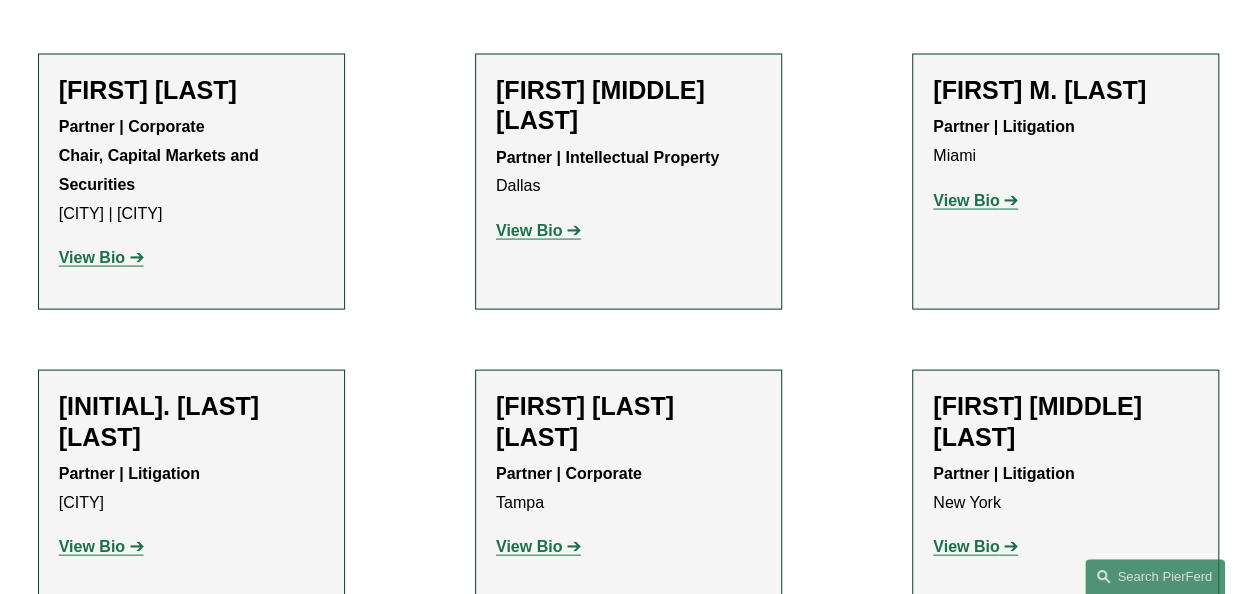 scroll, scrollTop: 13333, scrollLeft: 0, axis: vertical 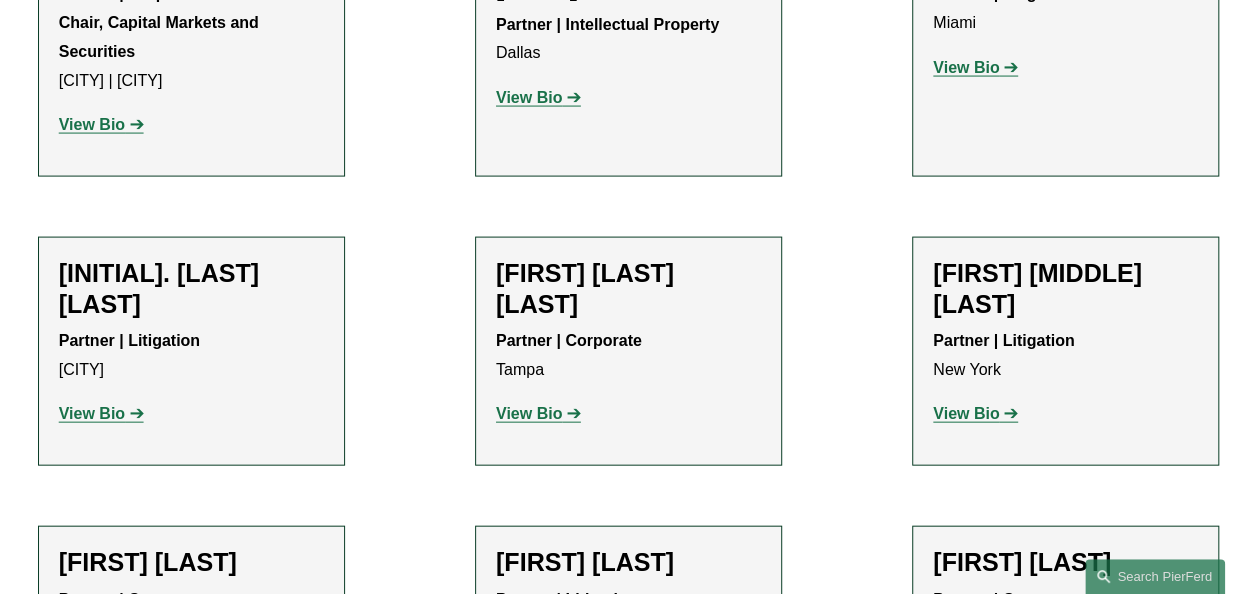 click on "View Bio" 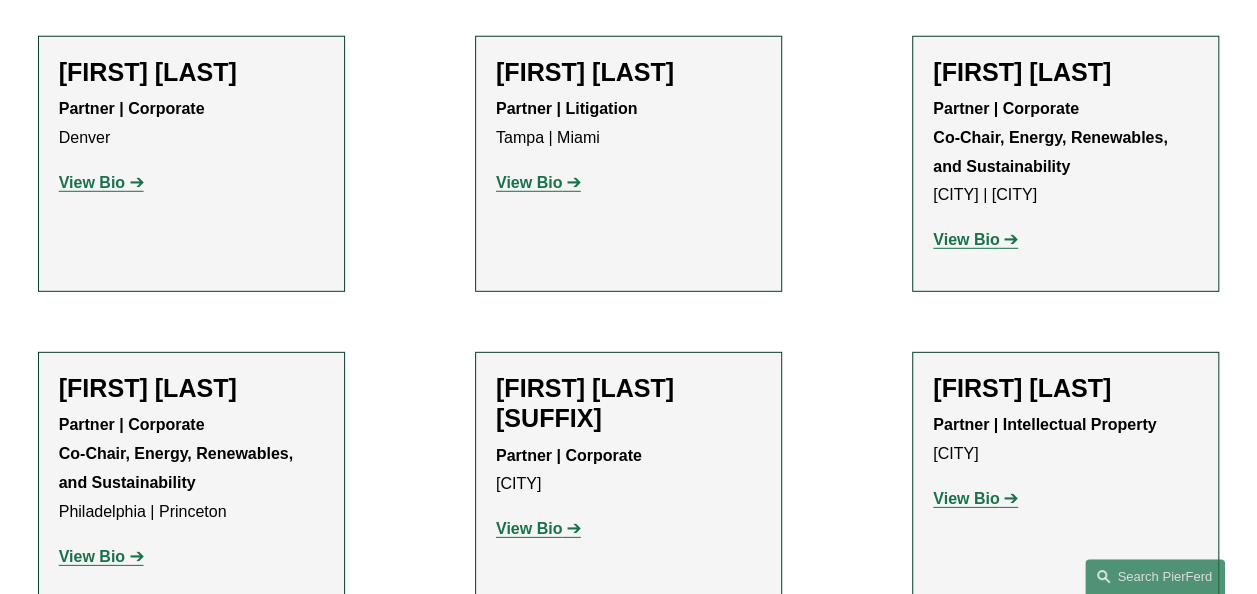 scroll, scrollTop: 17866, scrollLeft: 0, axis: vertical 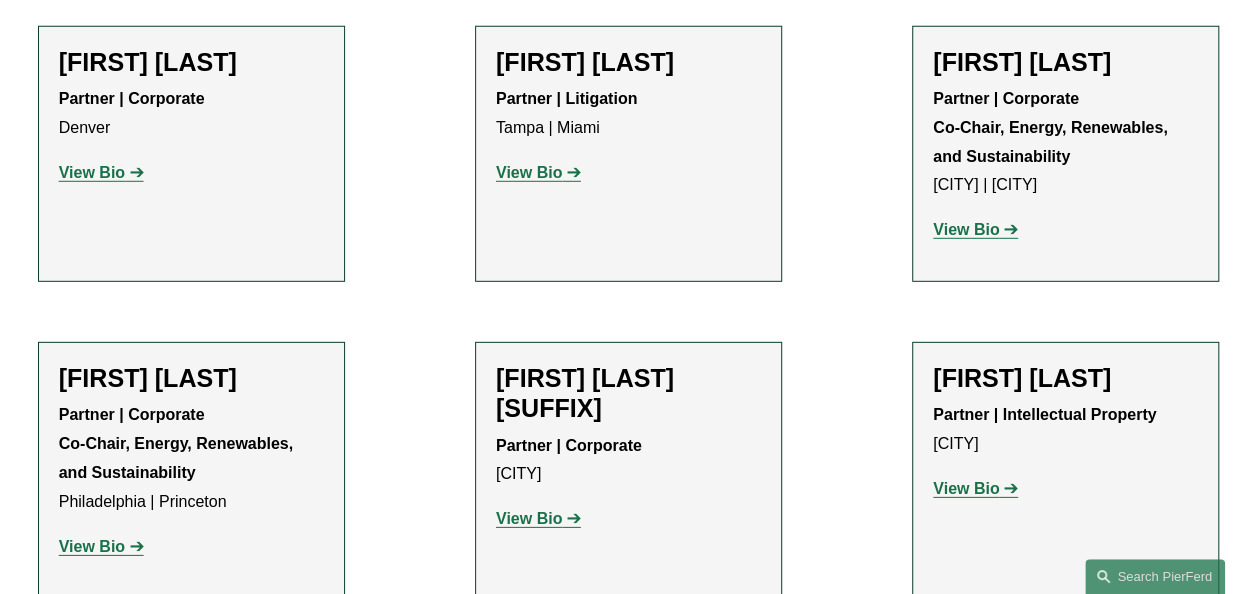 click on "View Bio" 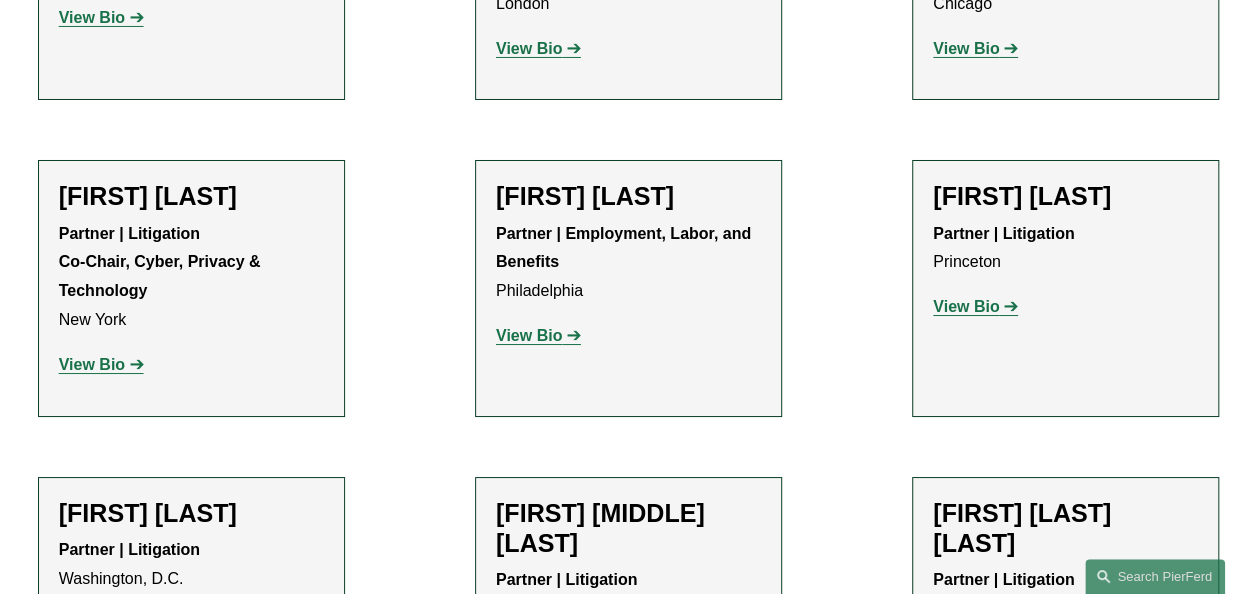 scroll, scrollTop: 18666, scrollLeft: 0, axis: vertical 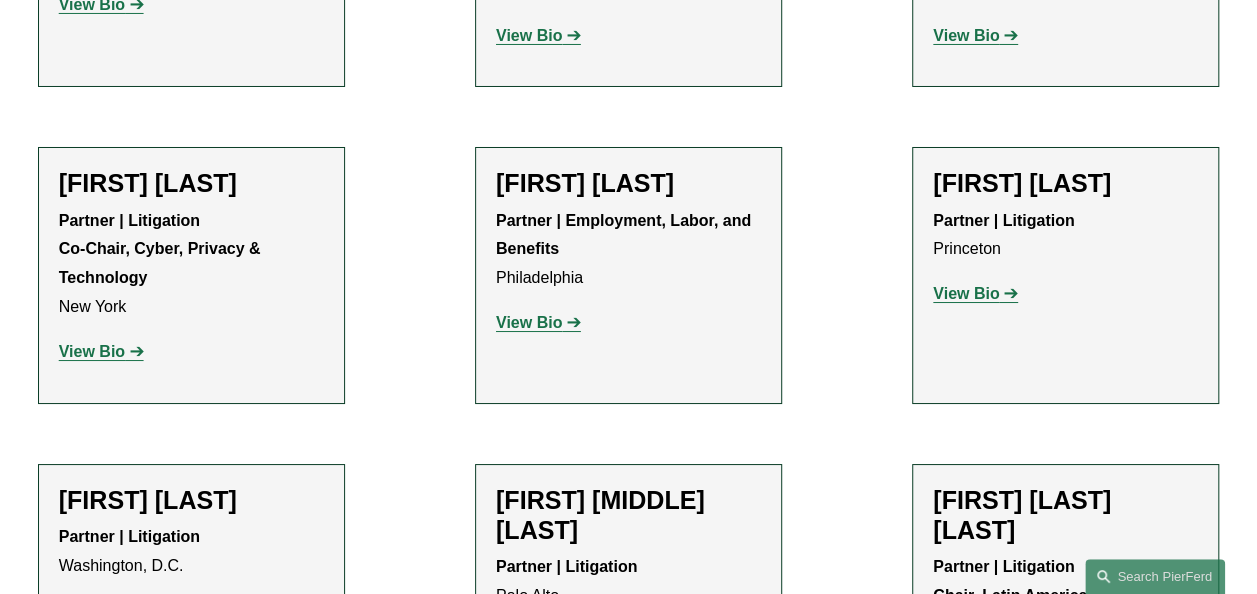 click on "View Bio" 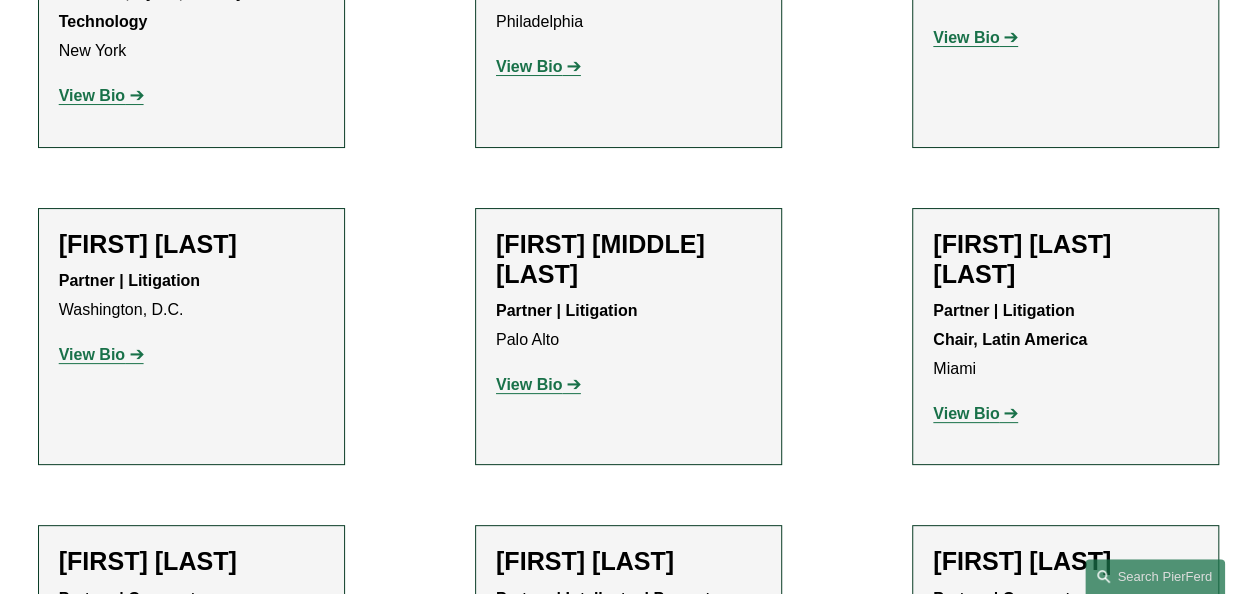 scroll, scrollTop: 18933, scrollLeft: 0, axis: vertical 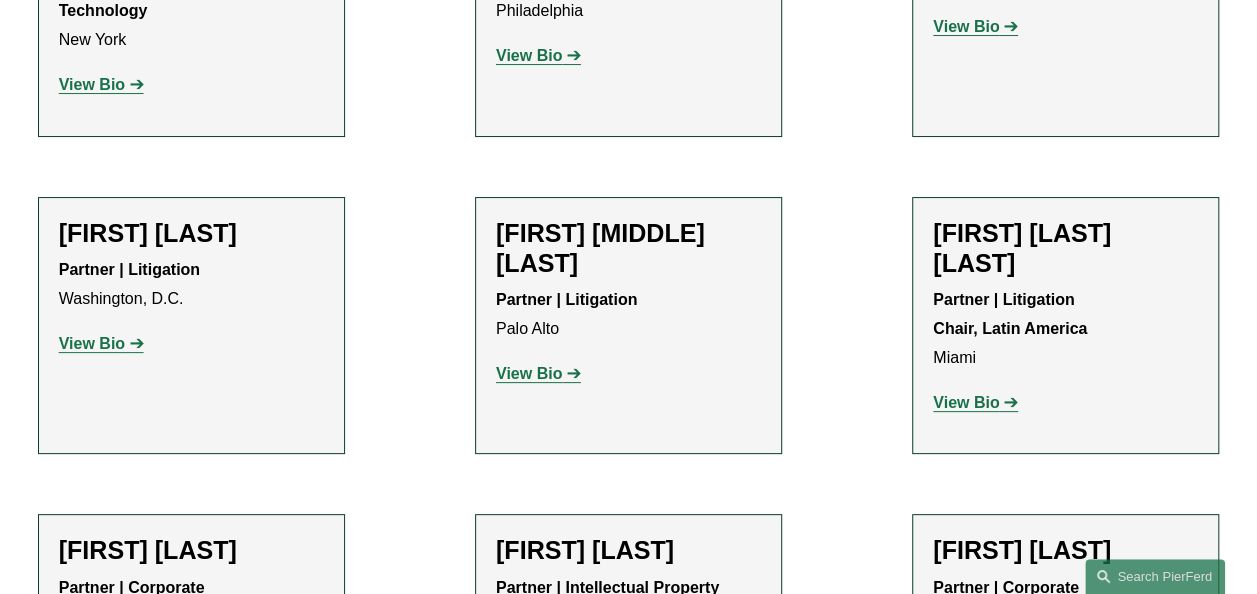 click on "View Bio" 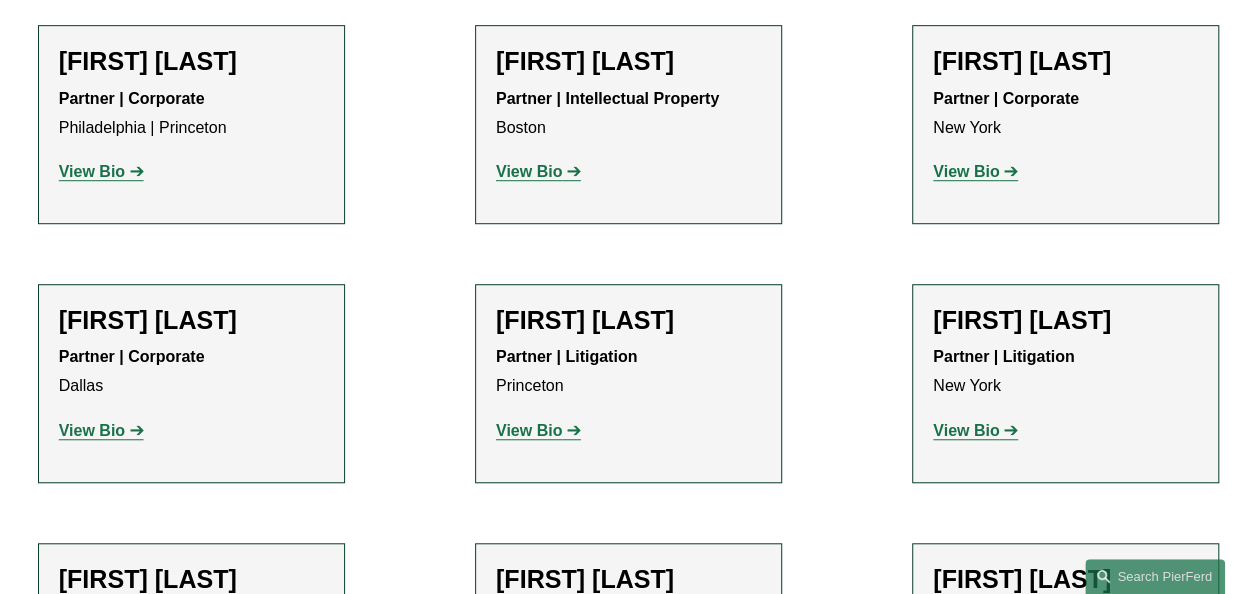 scroll, scrollTop: 19466, scrollLeft: 0, axis: vertical 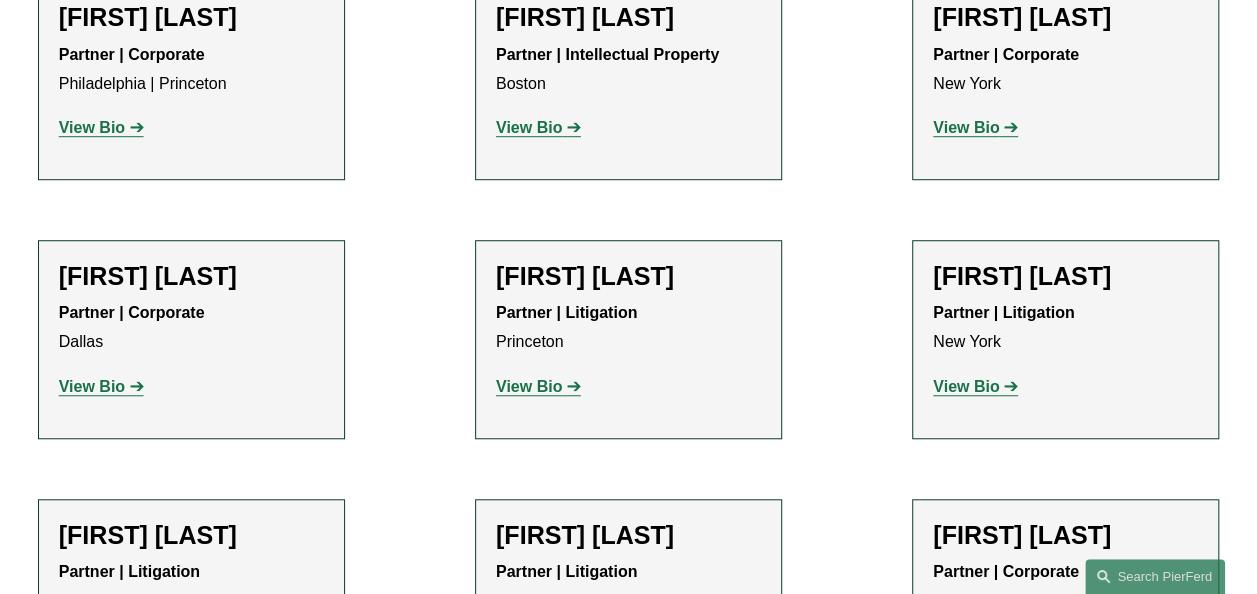 click on "View Bio" 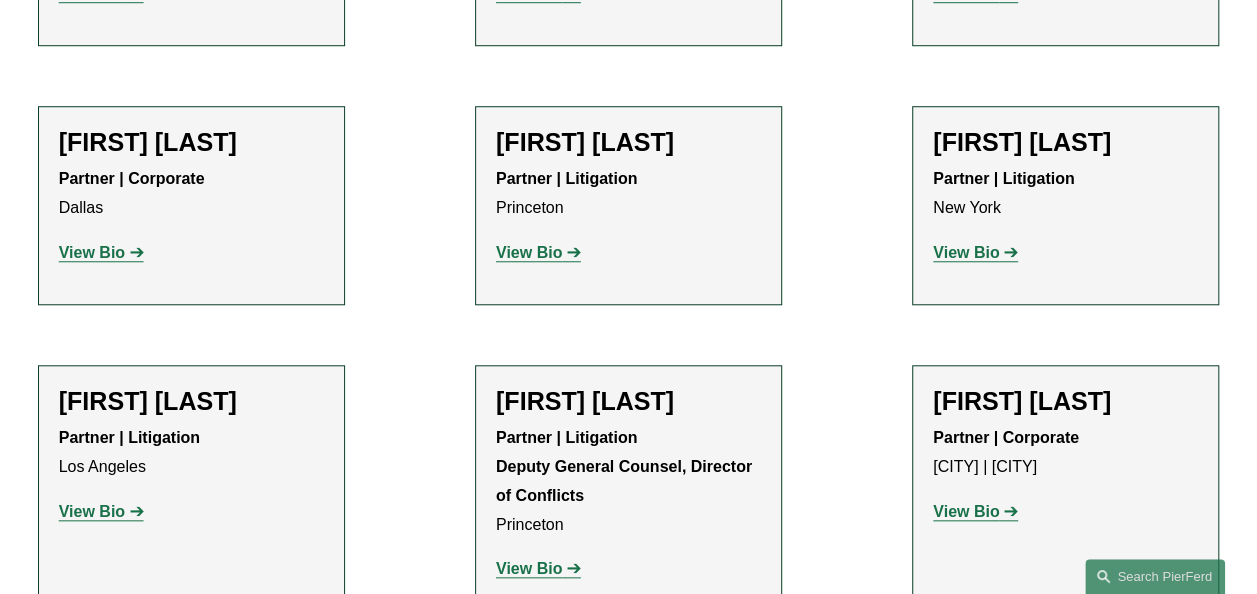 scroll, scrollTop: 19733, scrollLeft: 0, axis: vertical 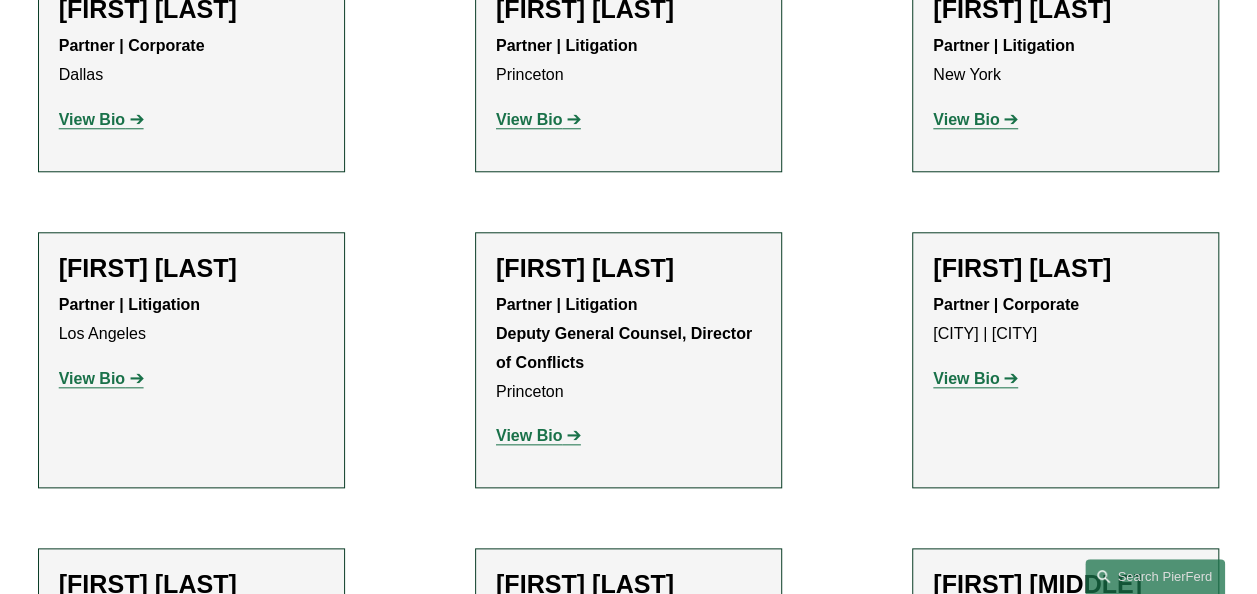 click on "View Bio" 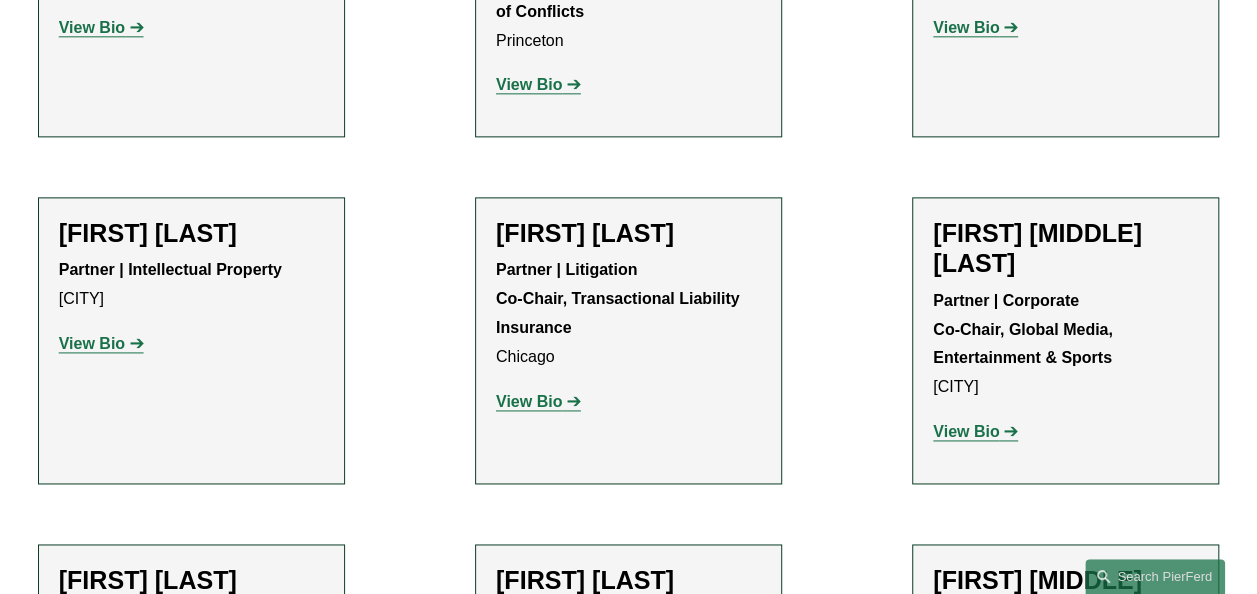 scroll, scrollTop: 20133, scrollLeft: 0, axis: vertical 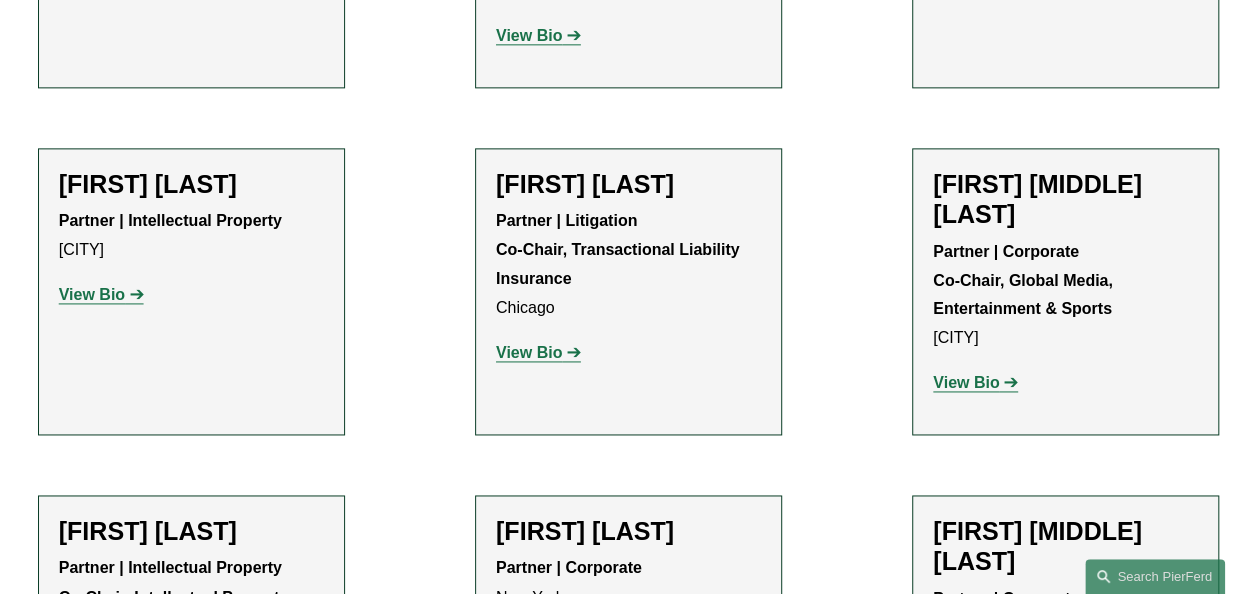 click on "View Bio" 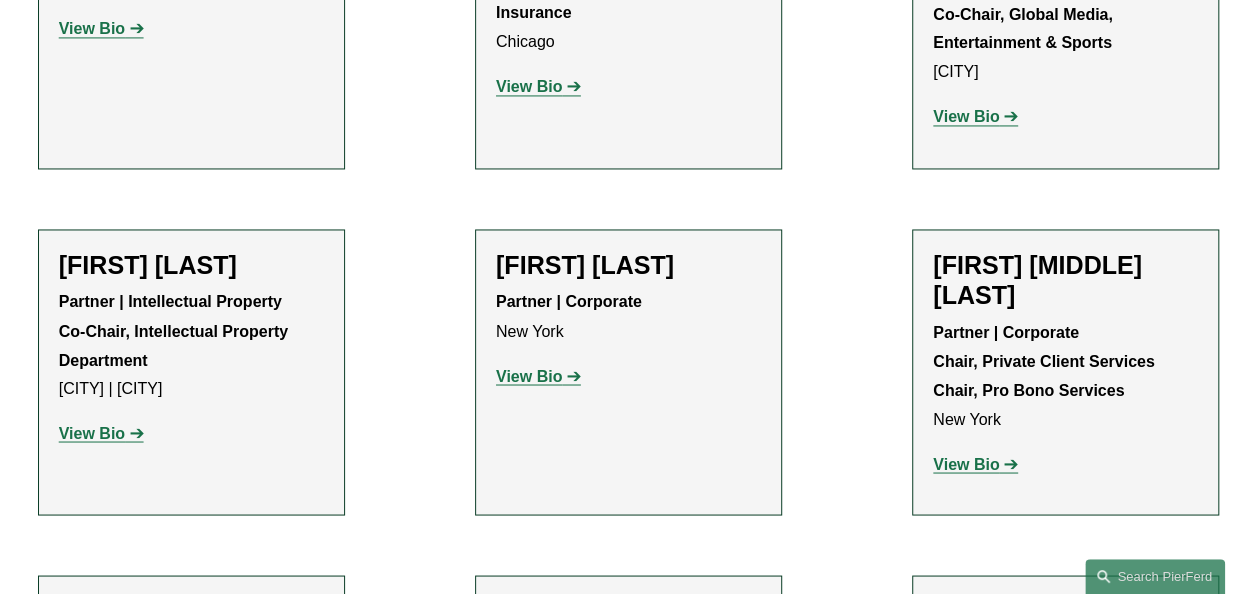scroll, scrollTop: 20400, scrollLeft: 0, axis: vertical 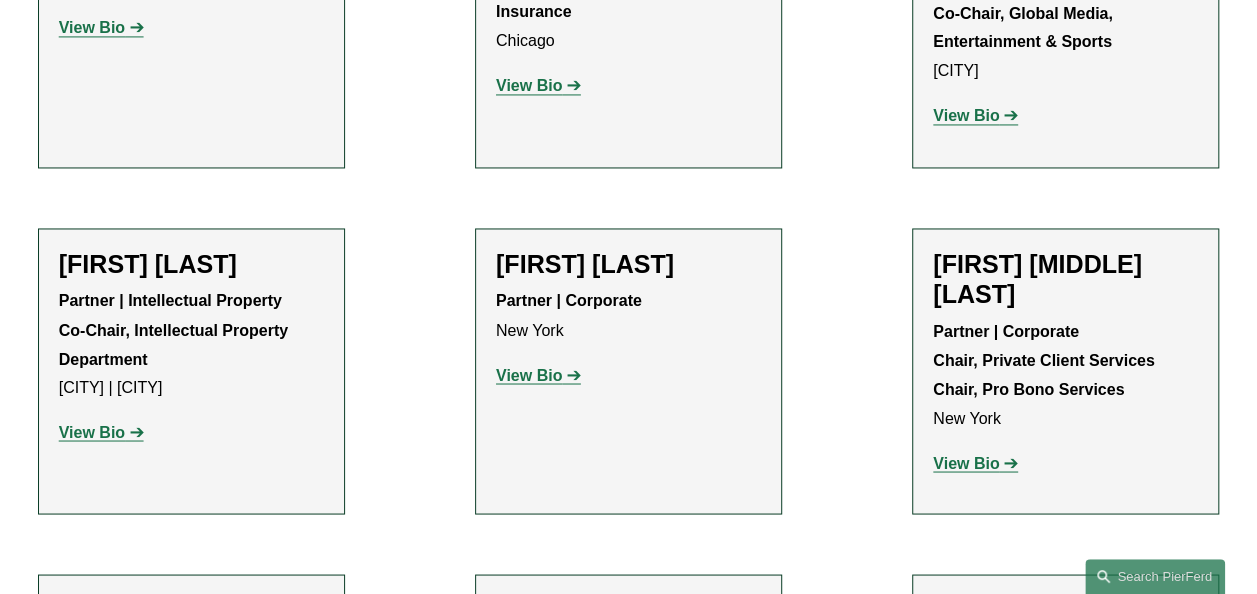 click on "View Bio" 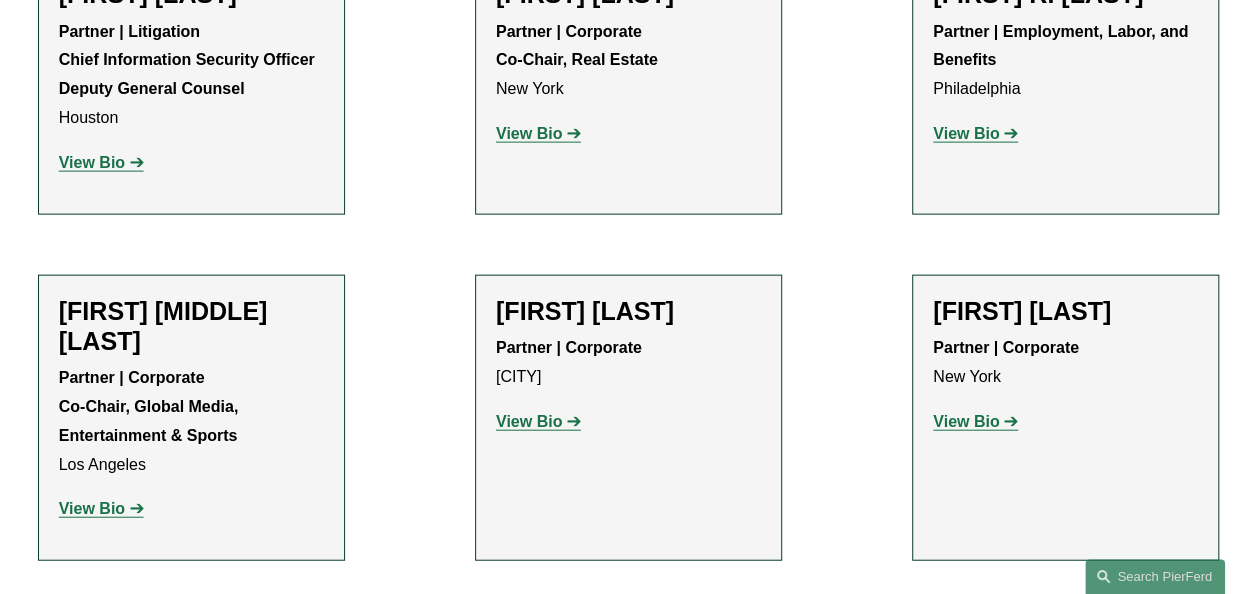 scroll, scrollTop: 21066, scrollLeft: 0, axis: vertical 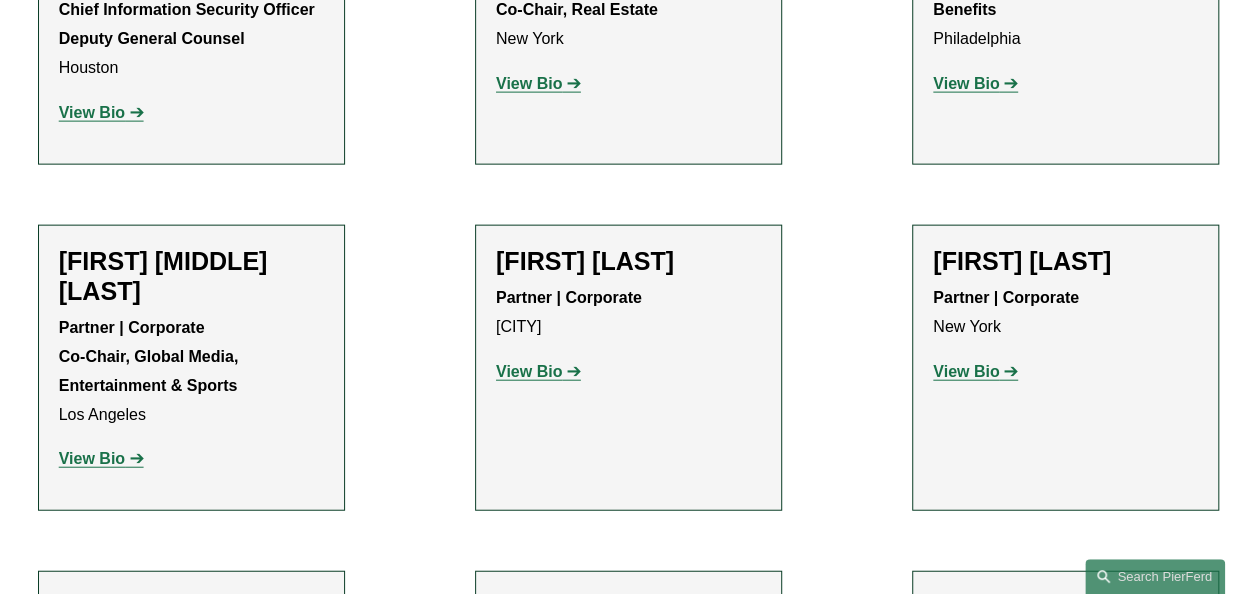 click on "View Bio" 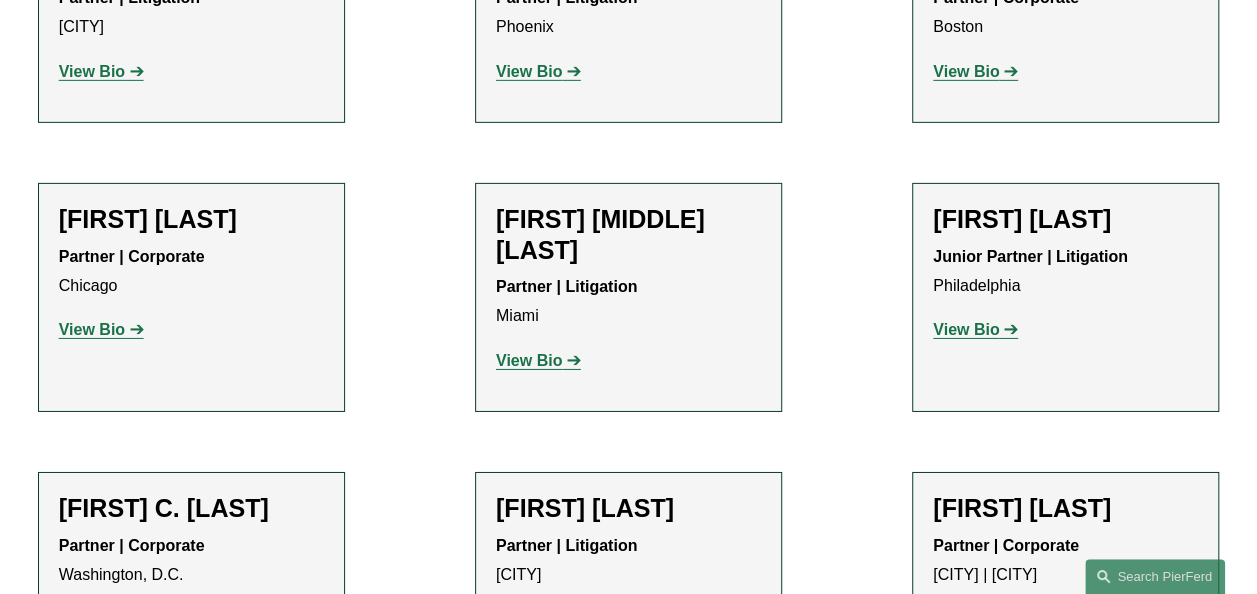 scroll, scrollTop: 22133, scrollLeft: 0, axis: vertical 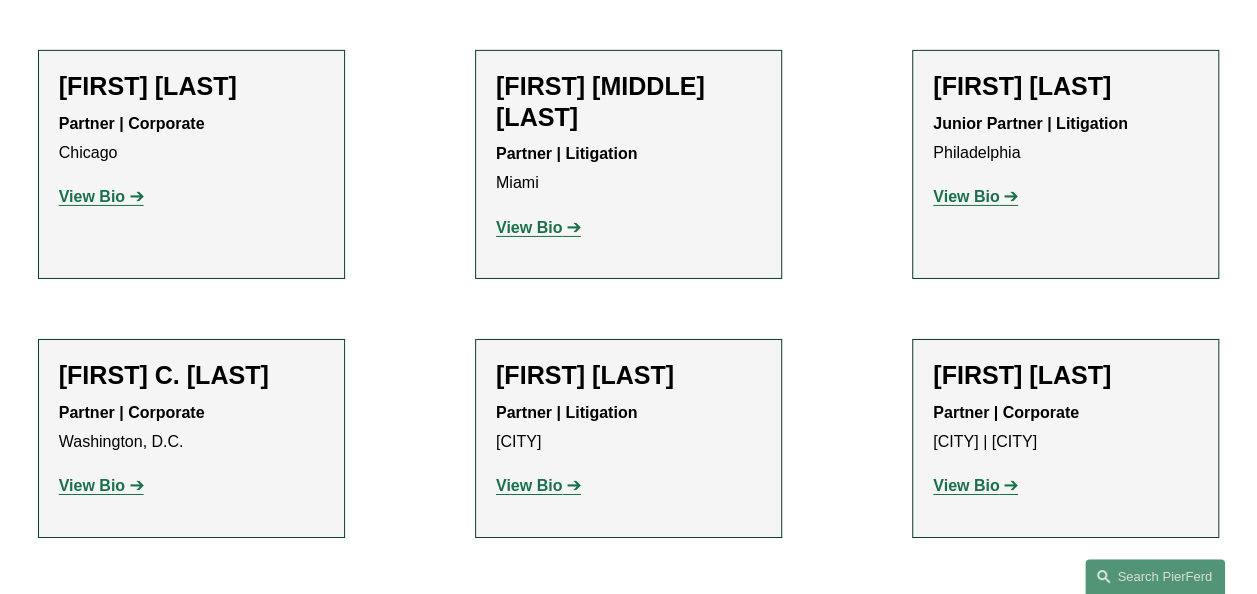 click on "View Bio" 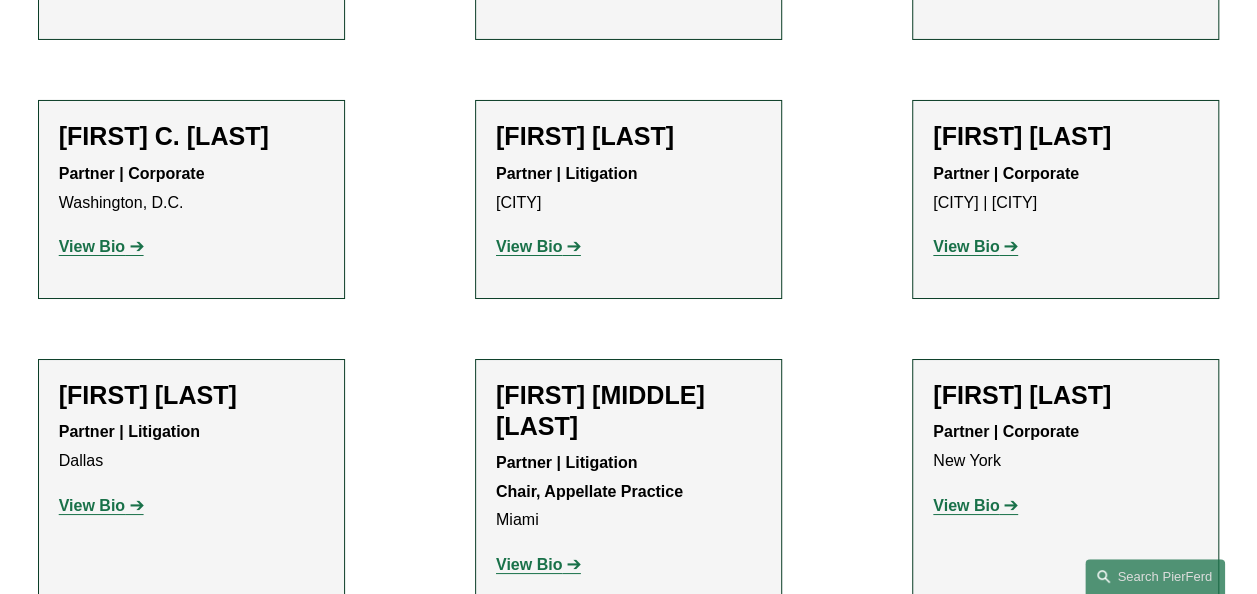 scroll, scrollTop: 22400, scrollLeft: 0, axis: vertical 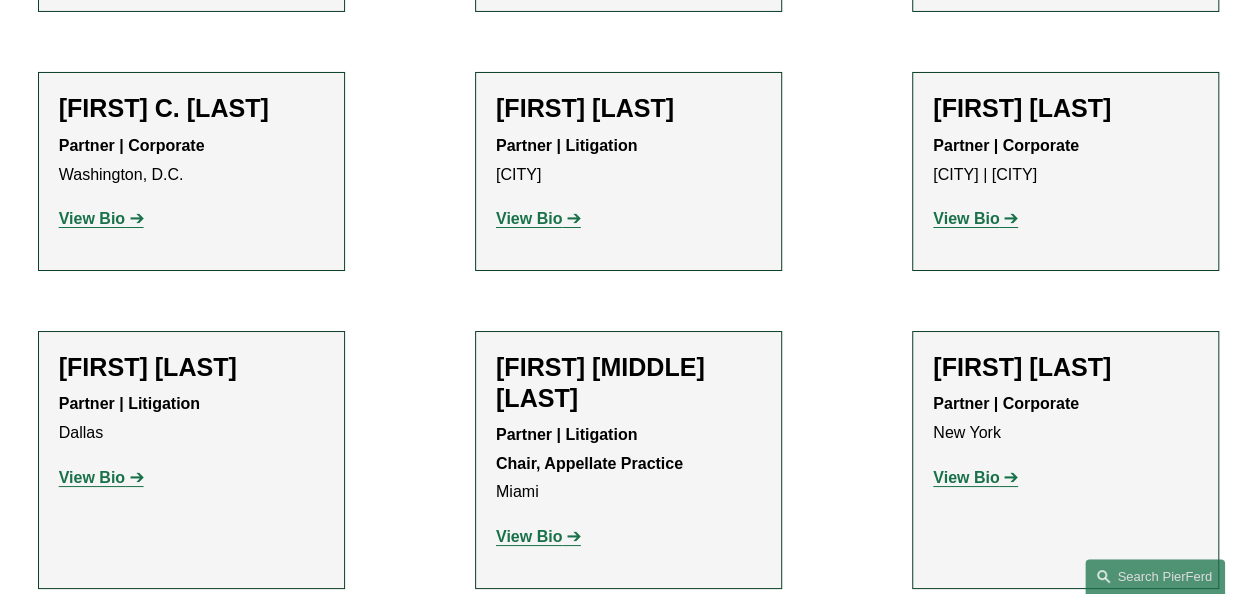 click on "View Bio" 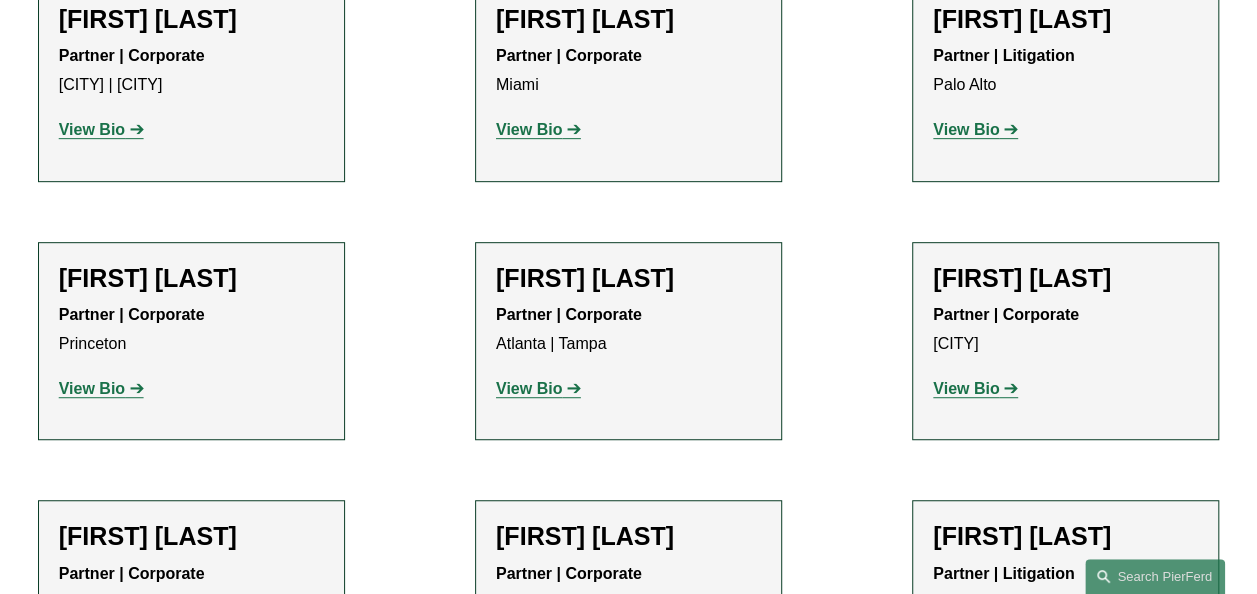 scroll, scrollTop: 23200, scrollLeft: 0, axis: vertical 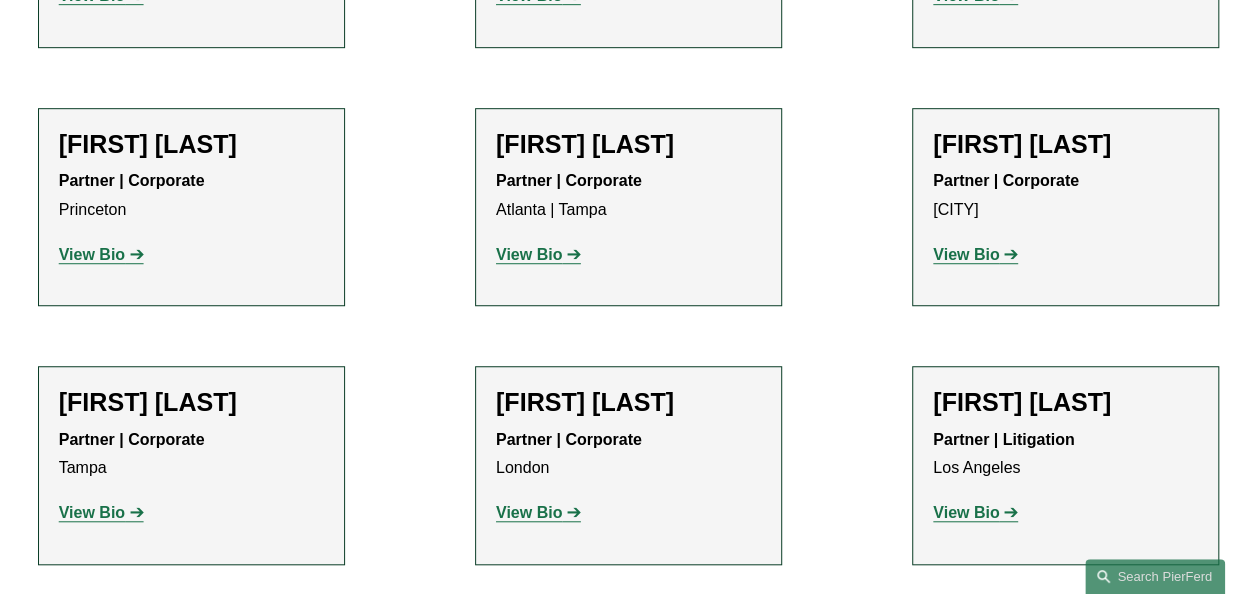 click on "View Bio" 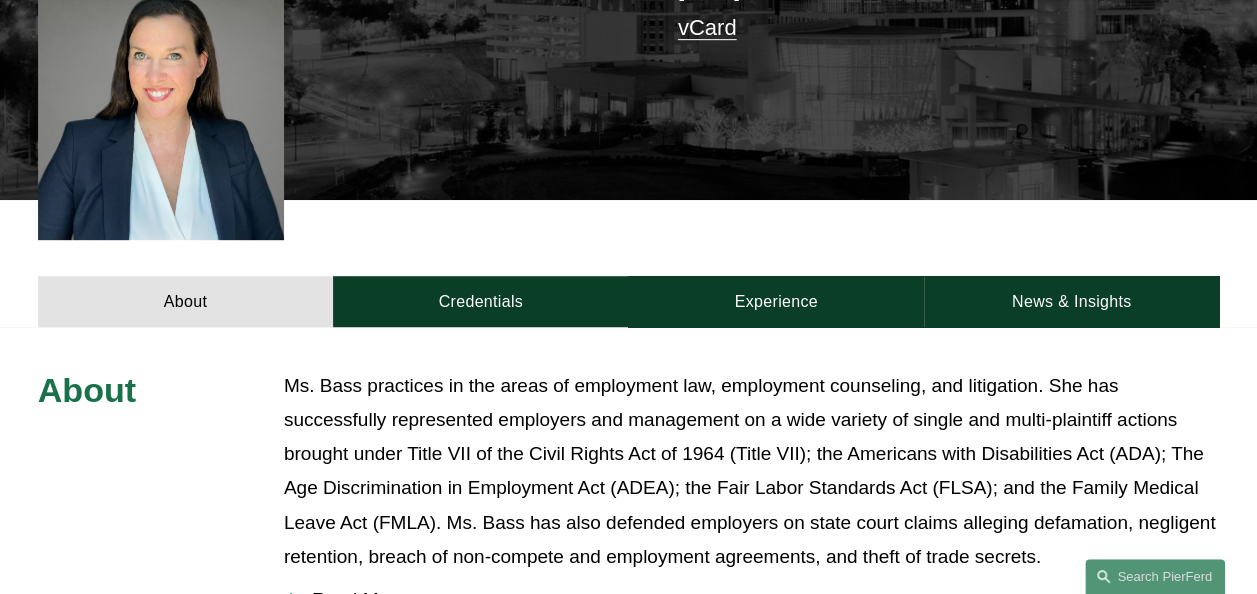 scroll, scrollTop: 533, scrollLeft: 0, axis: vertical 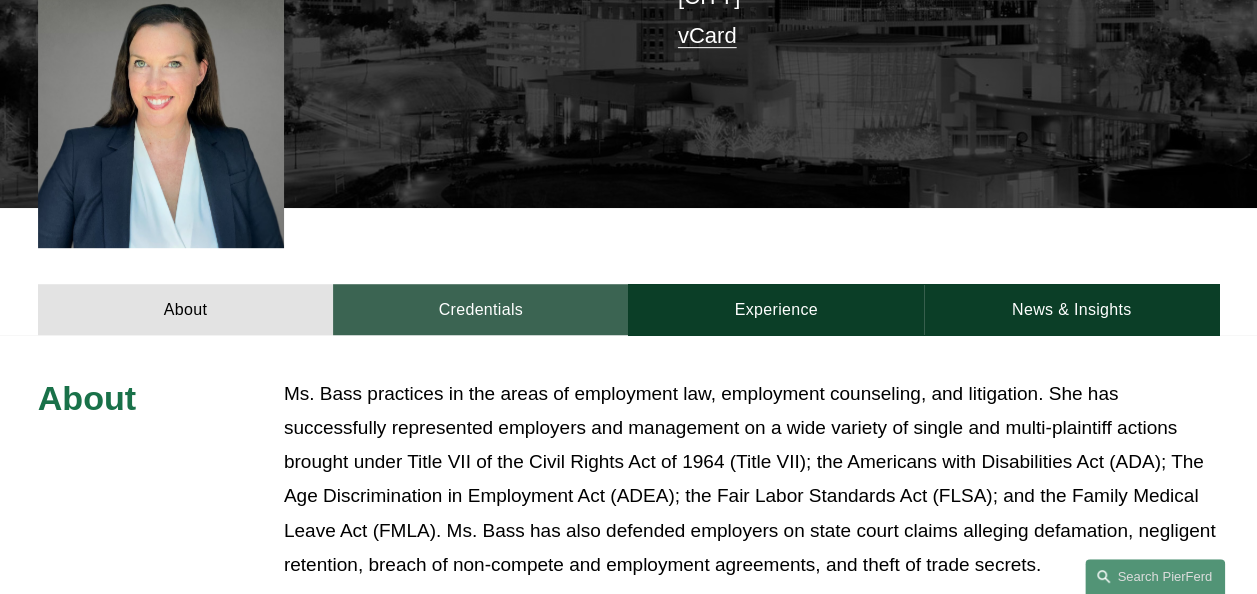 click on "Credentials" at bounding box center (480, 309) 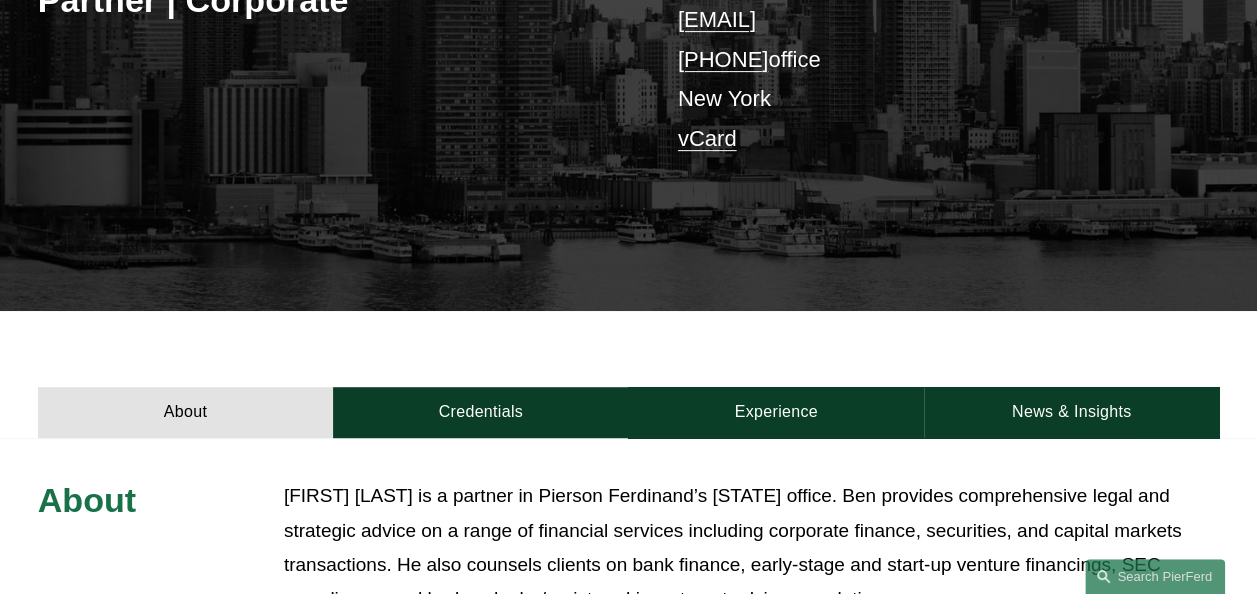 scroll, scrollTop: 400, scrollLeft: 0, axis: vertical 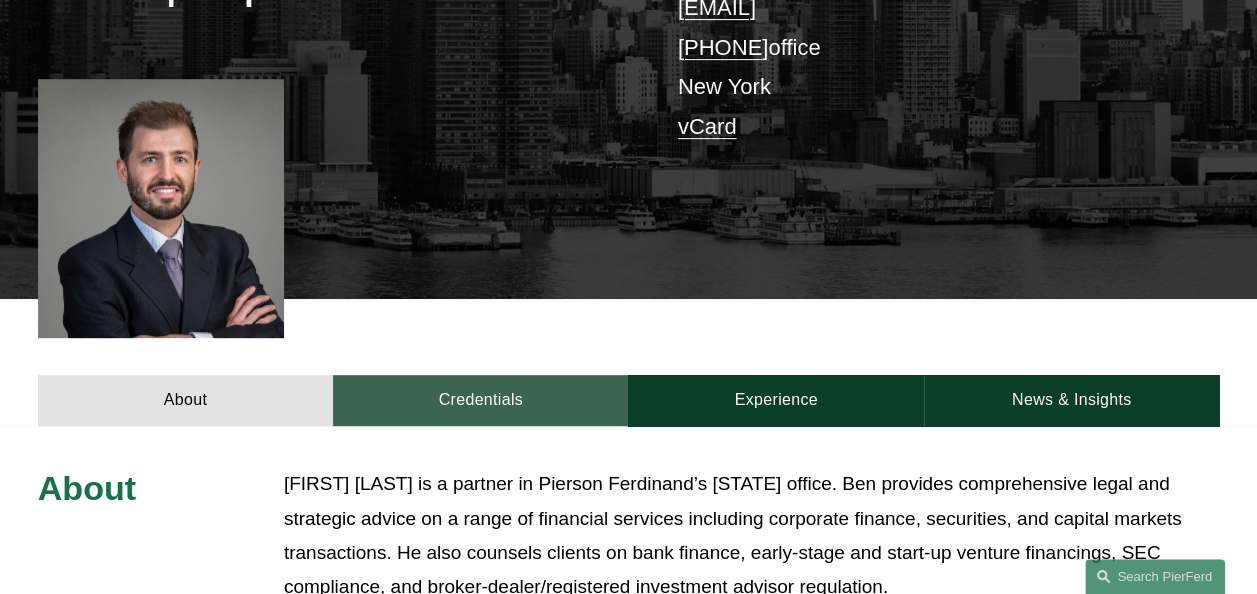 click on "Credentials" at bounding box center (480, 400) 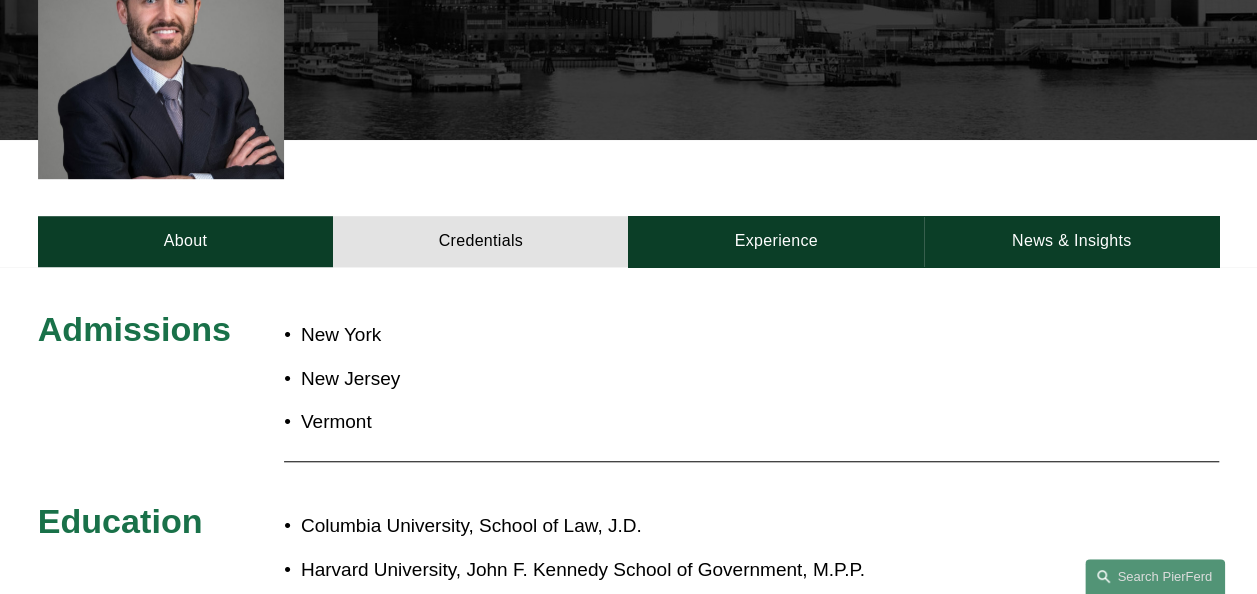 scroll, scrollTop: 666, scrollLeft: 0, axis: vertical 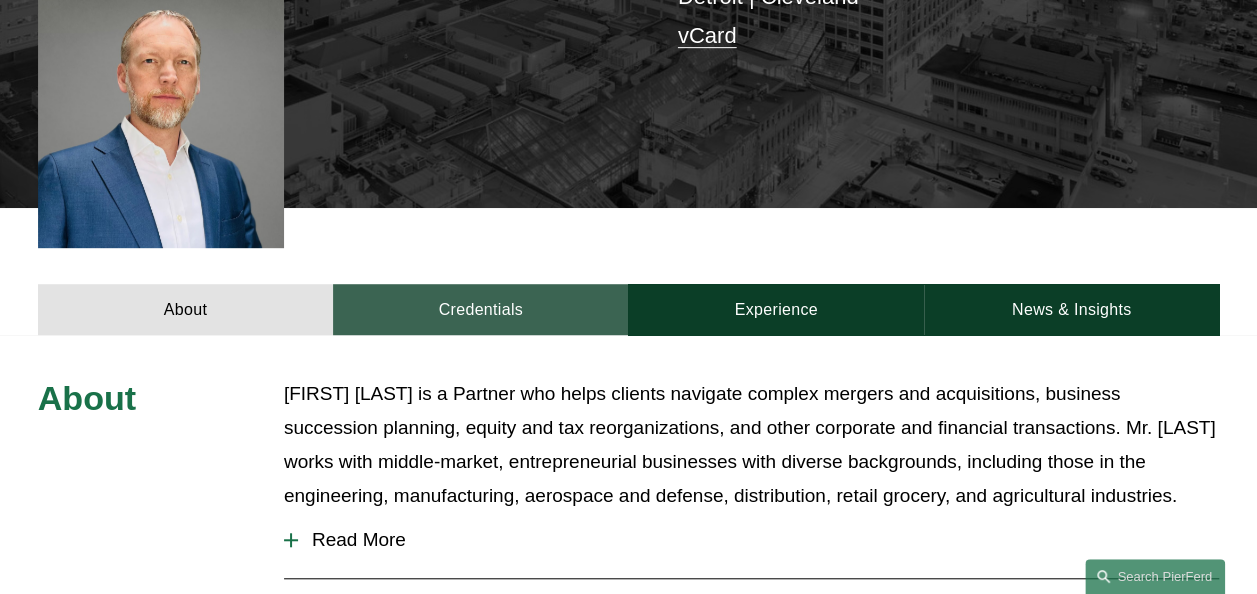 click on "Credentials" at bounding box center [480, 309] 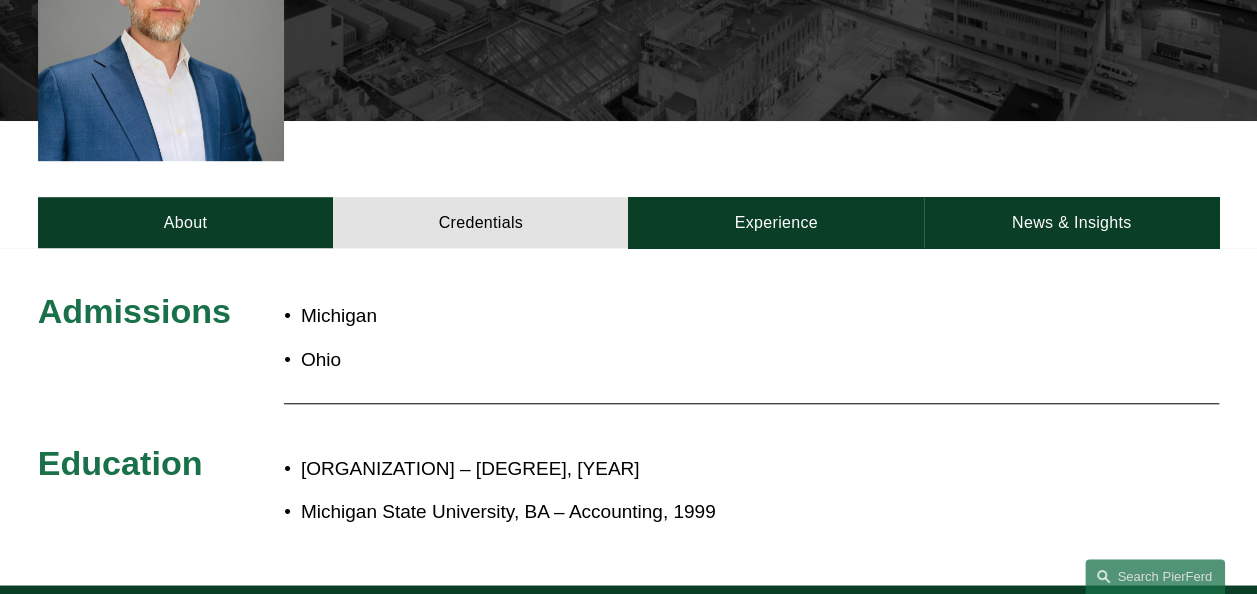 scroll, scrollTop: 666, scrollLeft: 0, axis: vertical 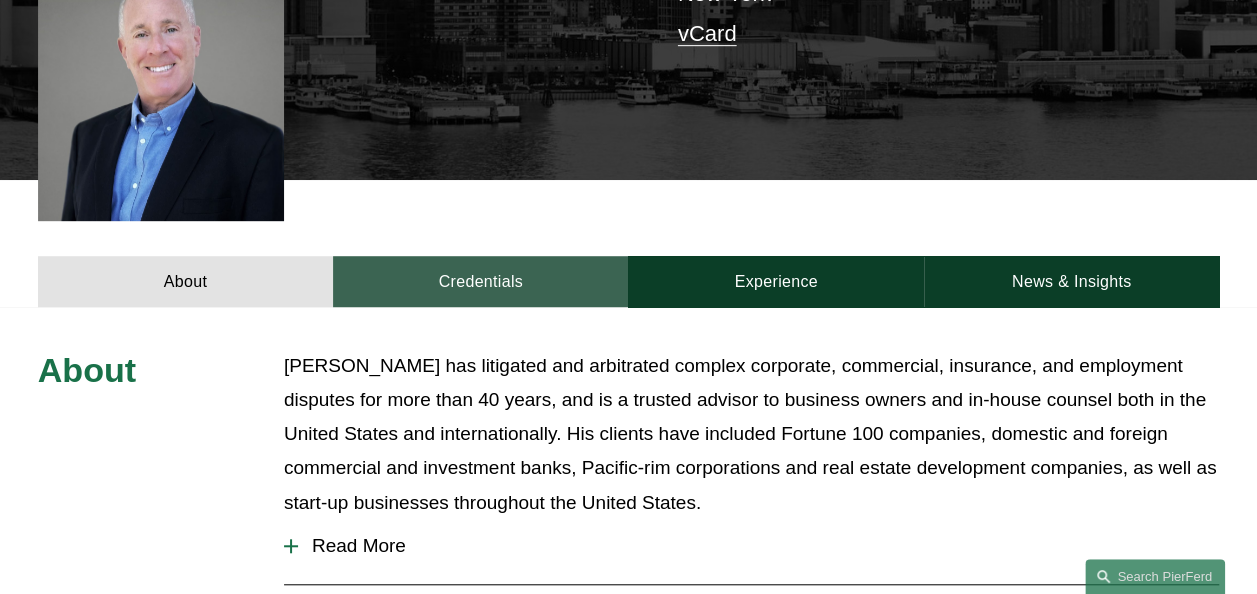 click on "Credentials" at bounding box center [480, 281] 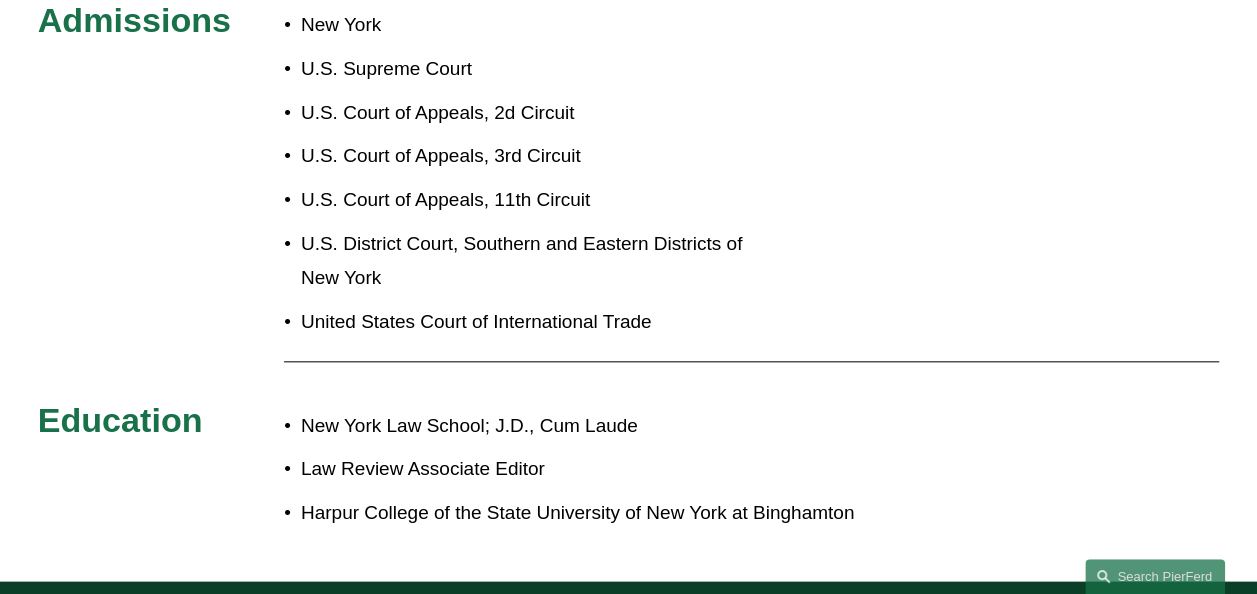 scroll, scrollTop: 933, scrollLeft: 0, axis: vertical 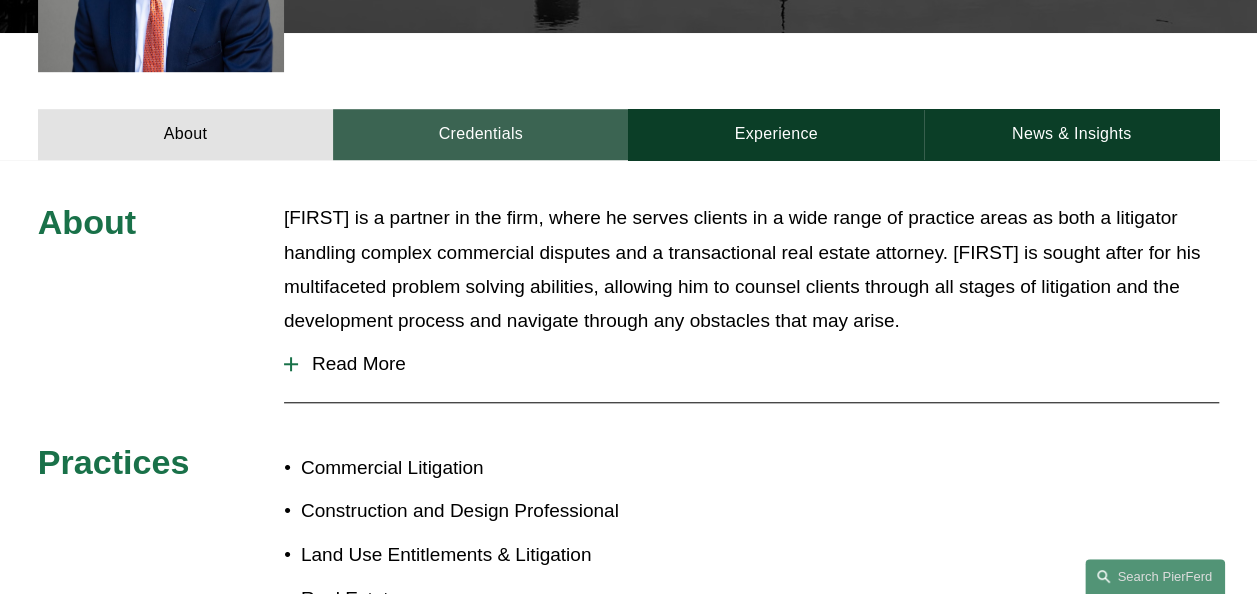 click on "Credentials" at bounding box center [480, 134] 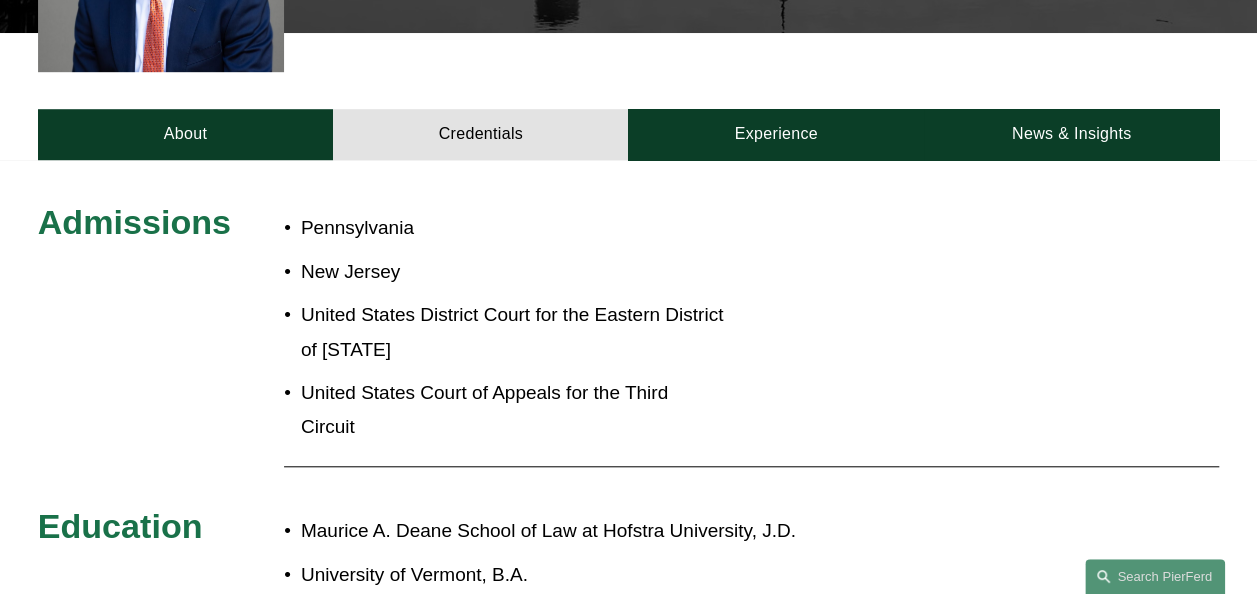 scroll, scrollTop: 800, scrollLeft: 0, axis: vertical 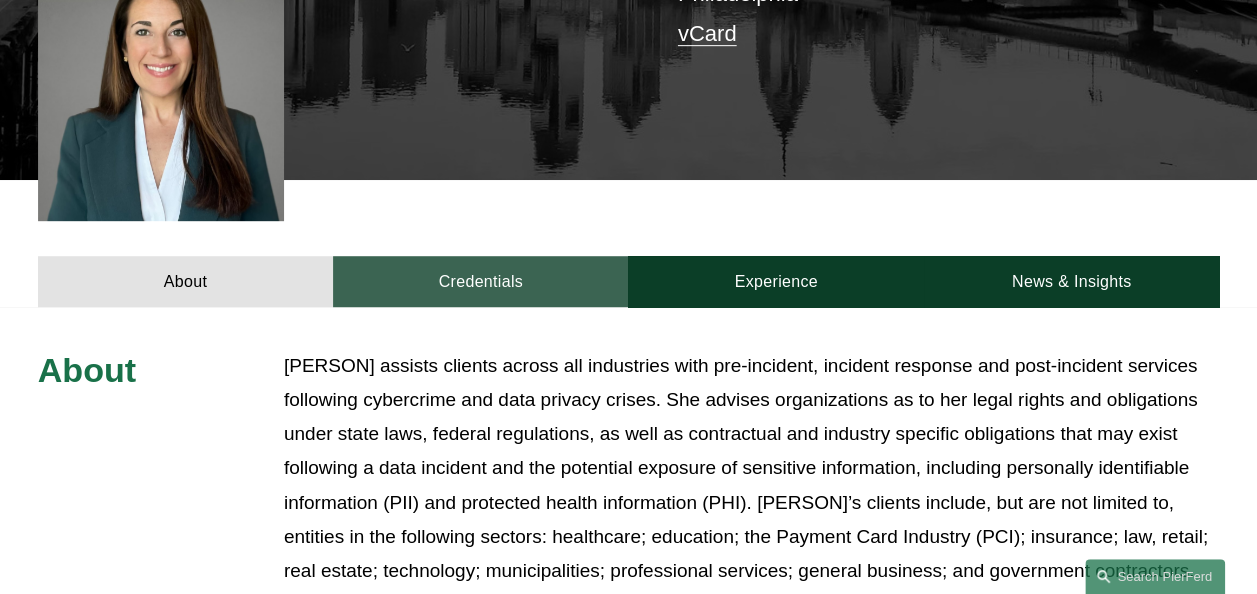 click on "Credentials" at bounding box center (480, 281) 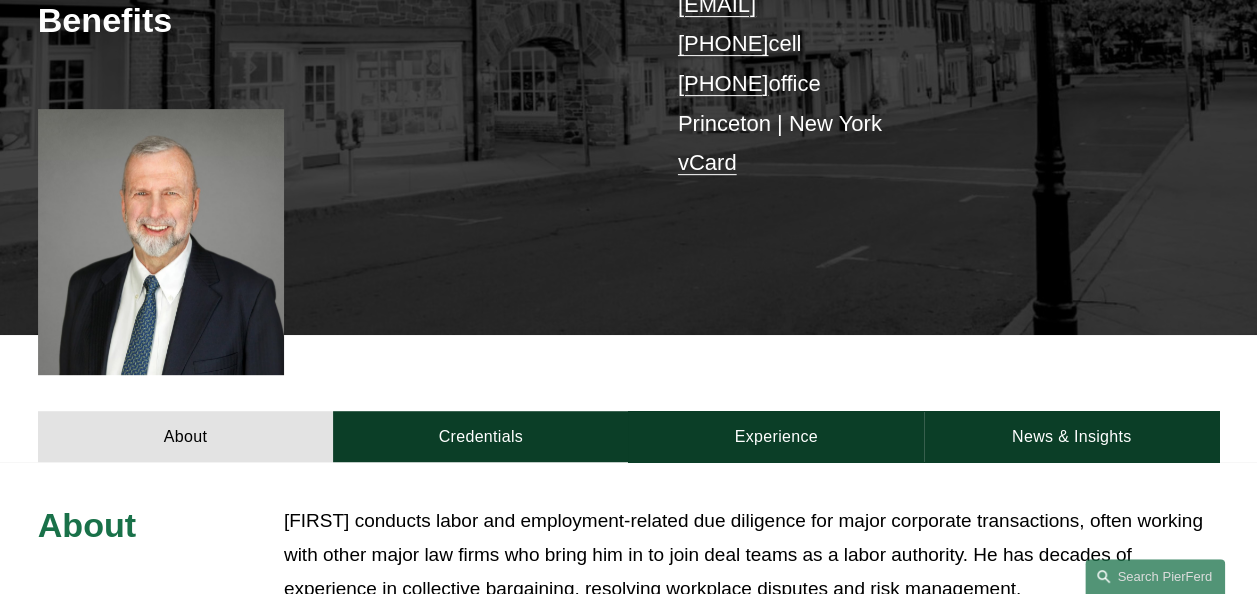 scroll, scrollTop: 533, scrollLeft: 0, axis: vertical 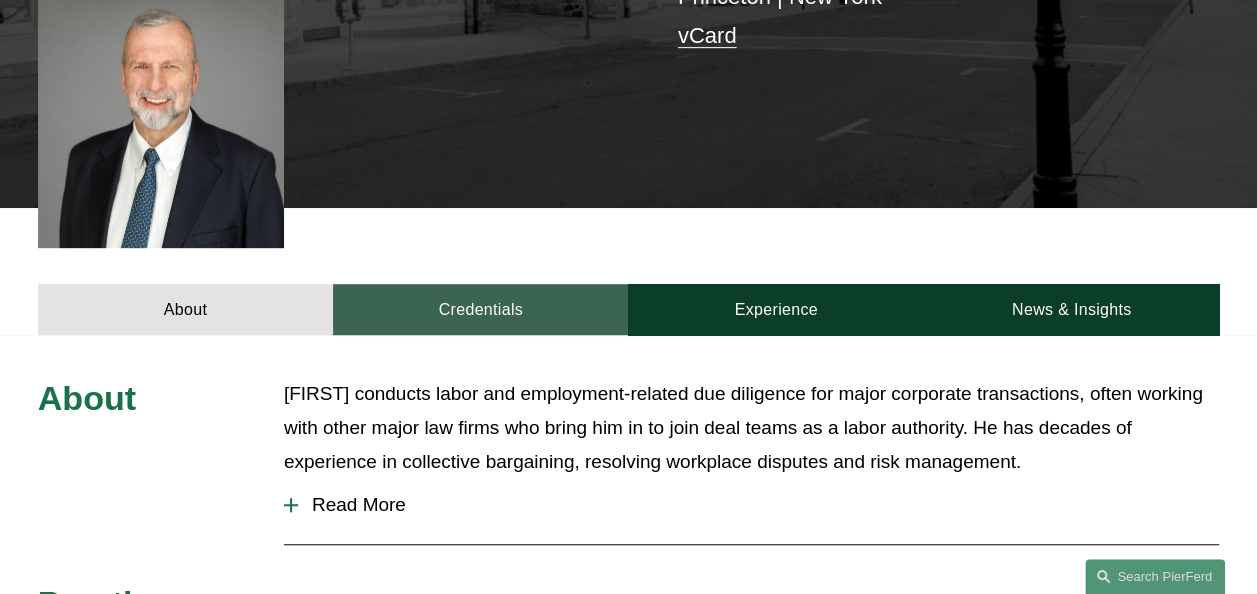 click on "Credentials" at bounding box center [480, 309] 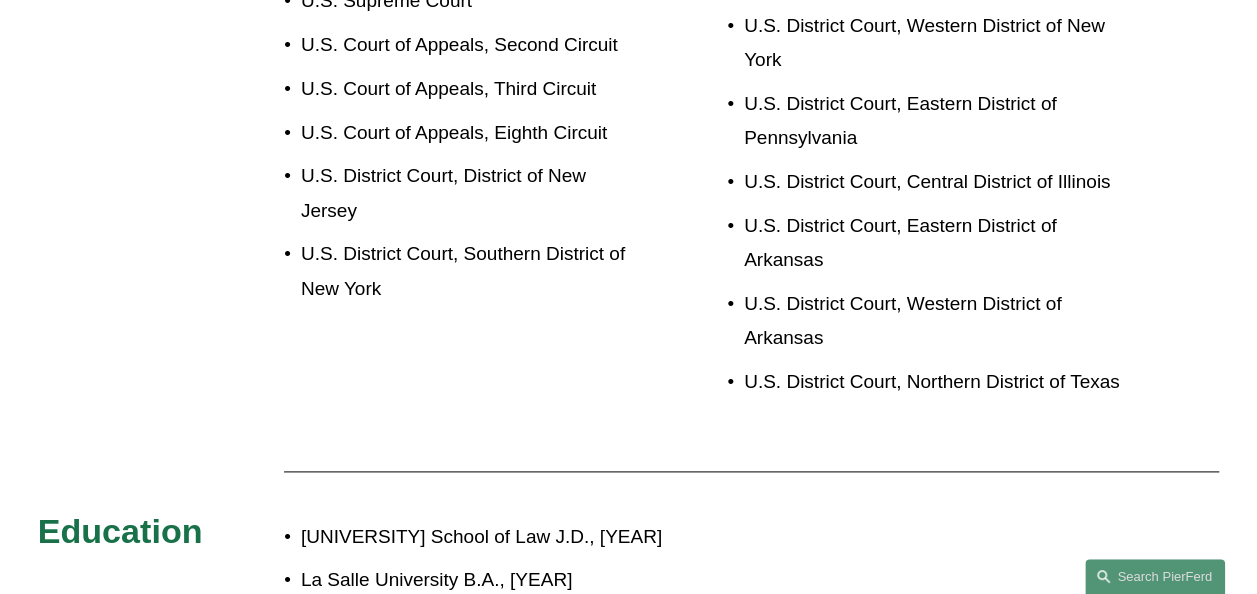 scroll, scrollTop: 1200, scrollLeft: 0, axis: vertical 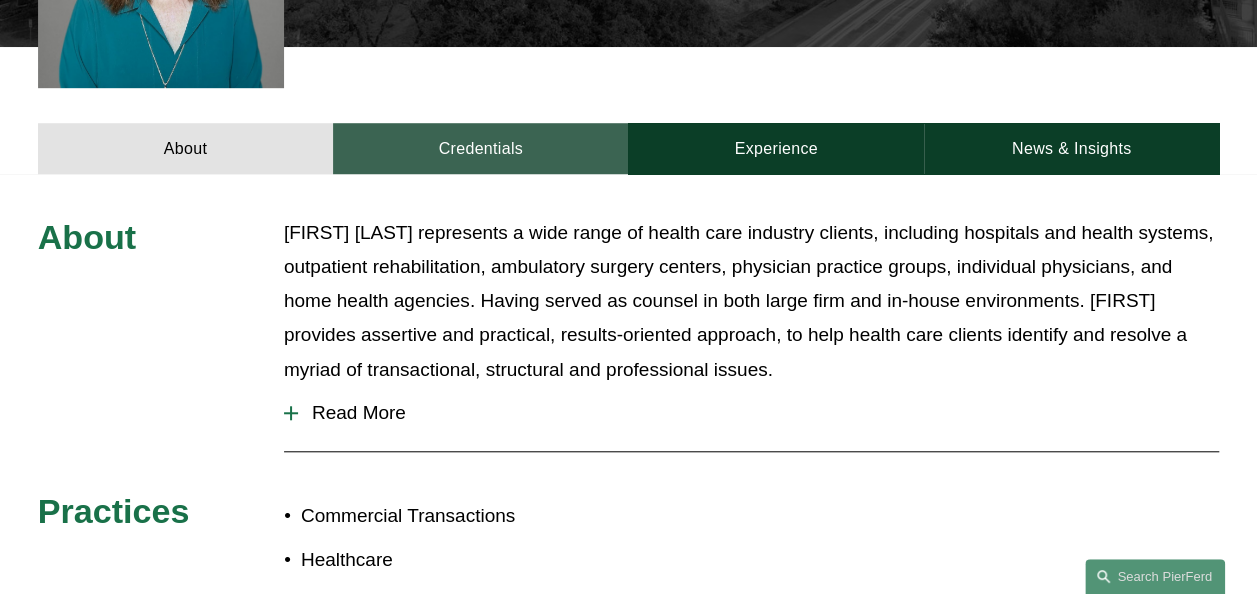 click on "Credentials" at bounding box center (480, 148) 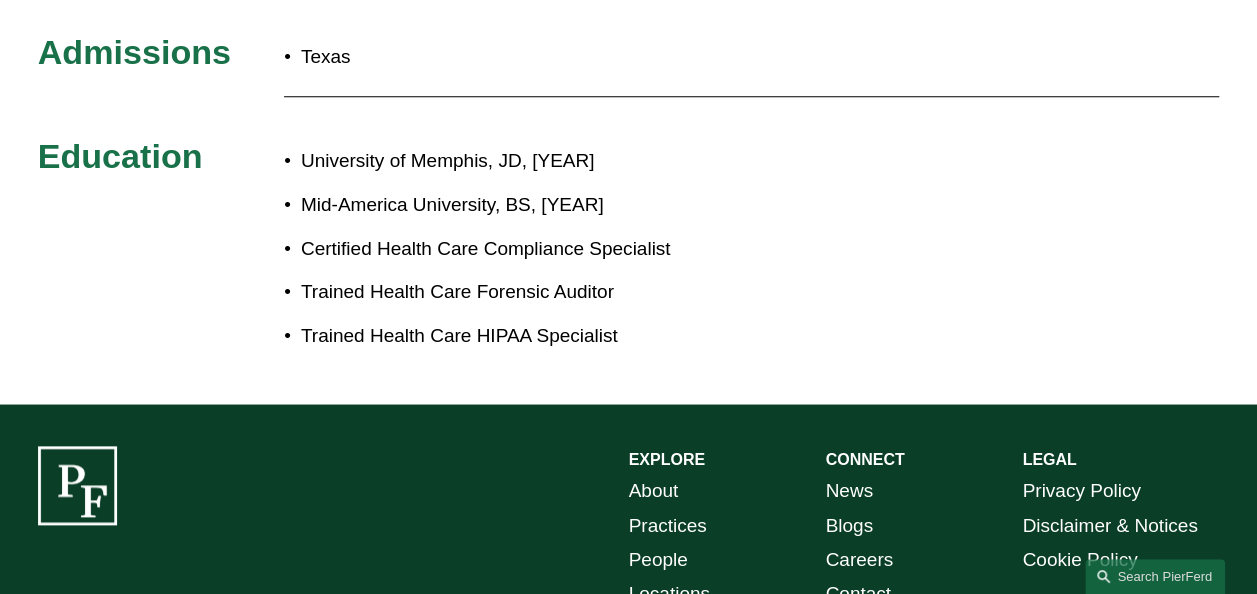 scroll, scrollTop: 800, scrollLeft: 0, axis: vertical 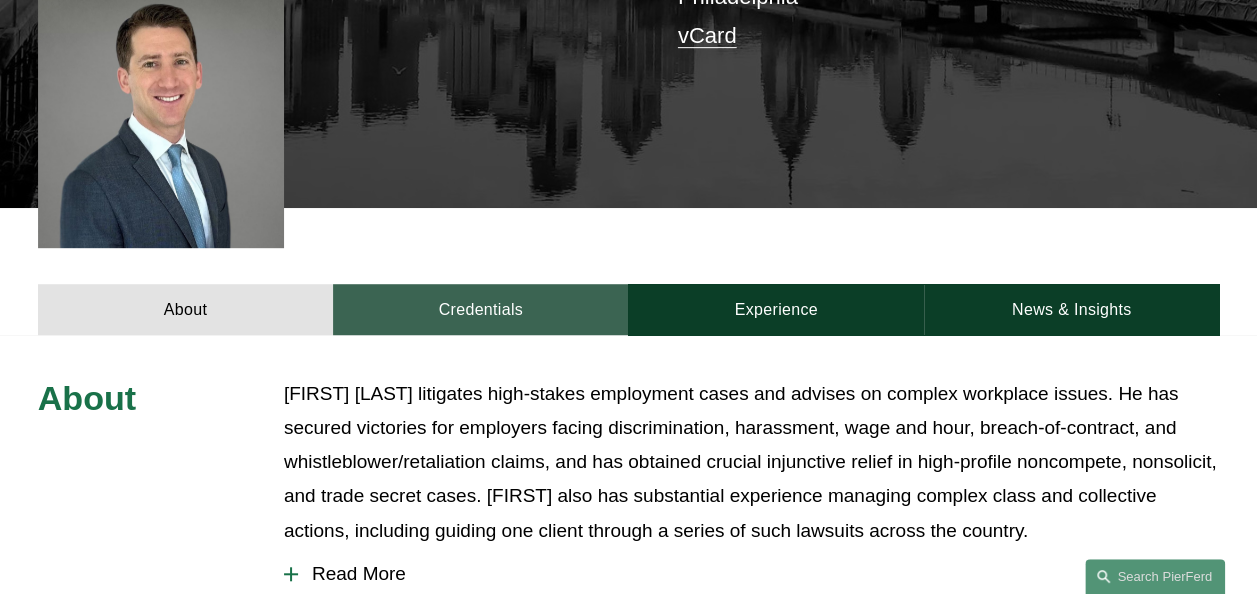 click on "Credentials" at bounding box center [480, 309] 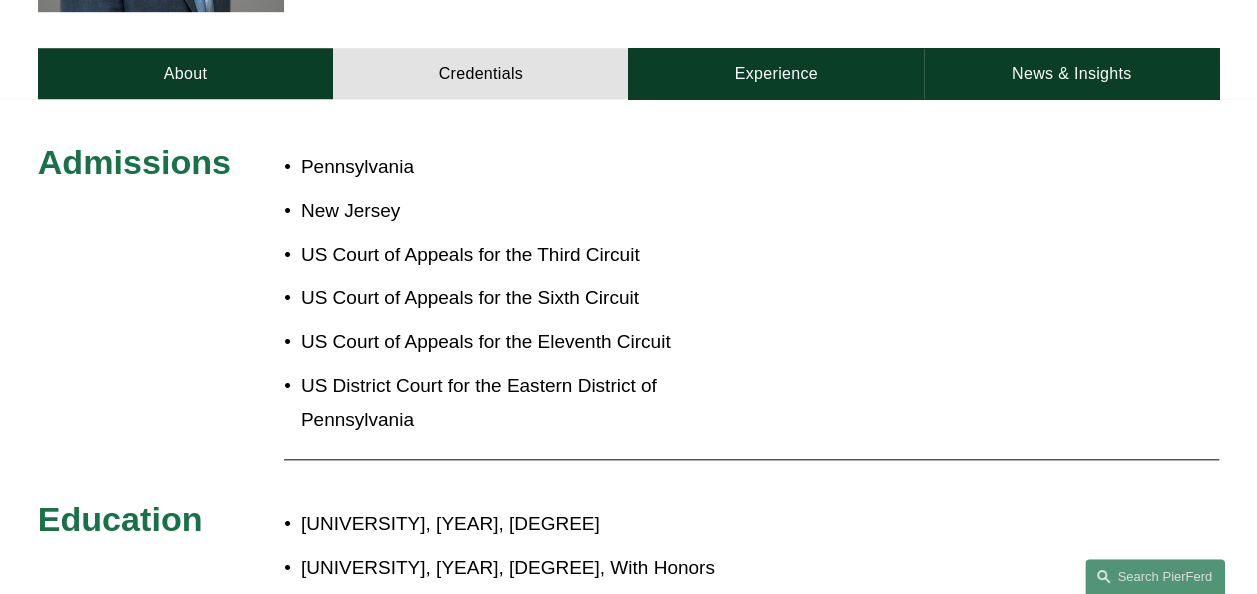 scroll, scrollTop: 800, scrollLeft: 0, axis: vertical 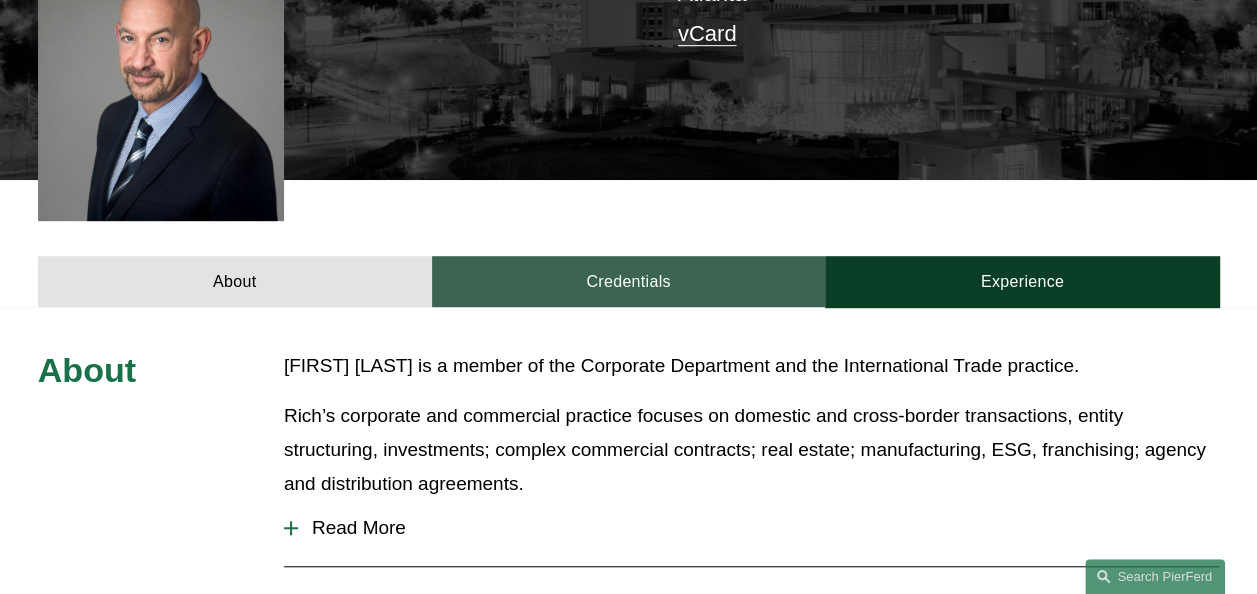 click on "Credentials" at bounding box center (629, 281) 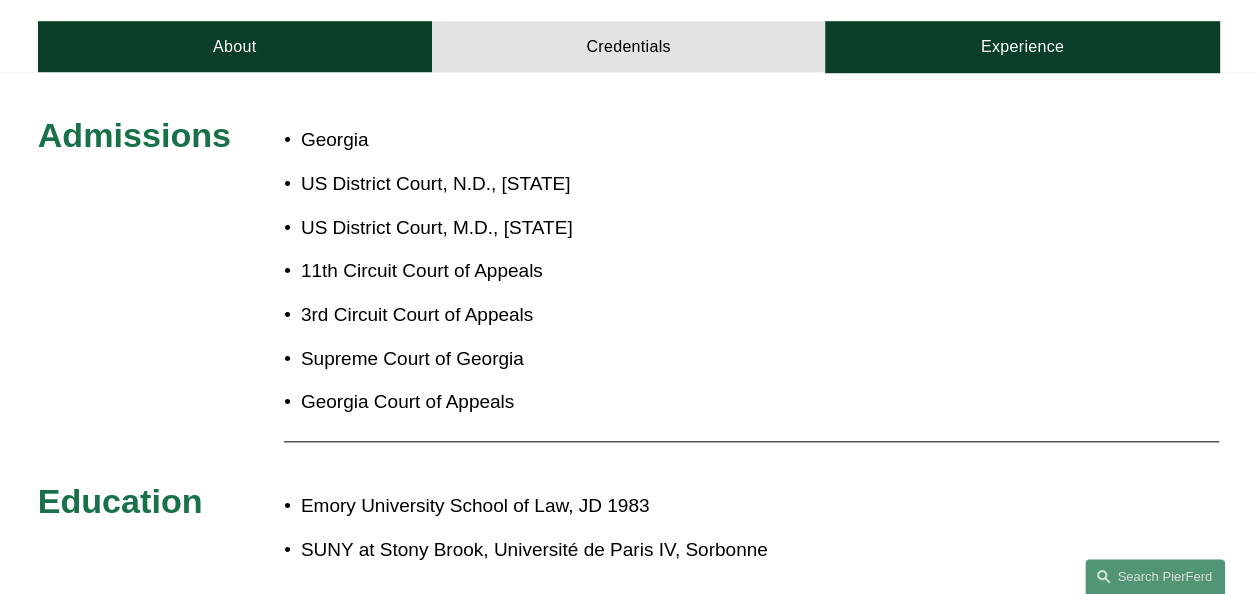scroll, scrollTop: 800, scrollLeft: 0, axis: vertical 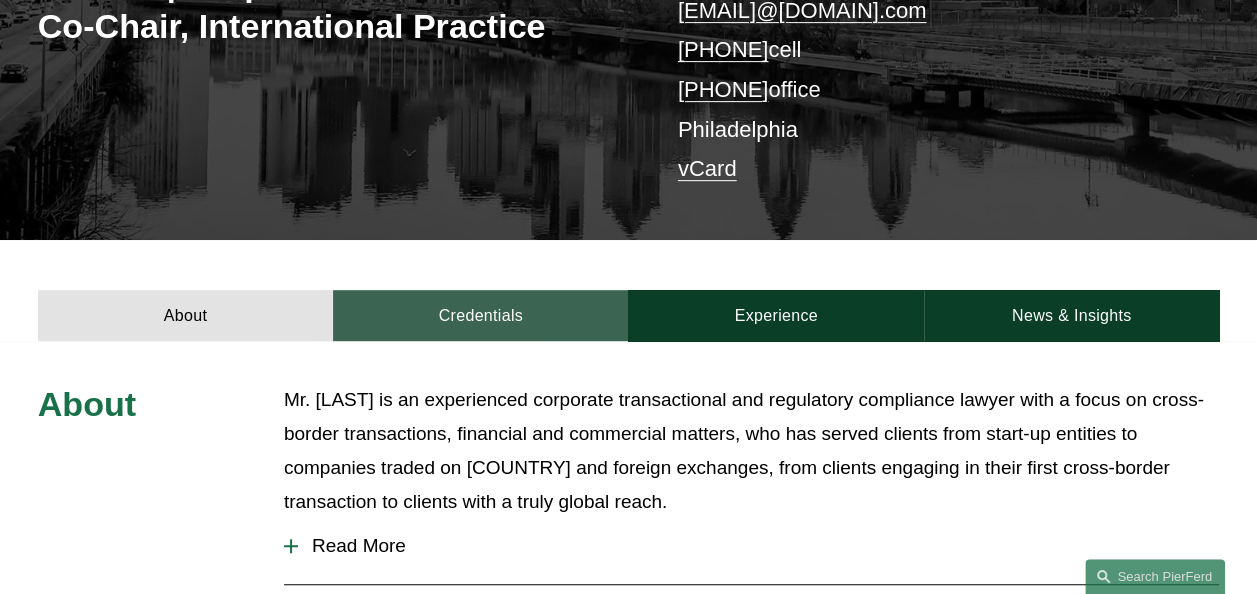 click on "Credentials" at bounding box center [480, 315] 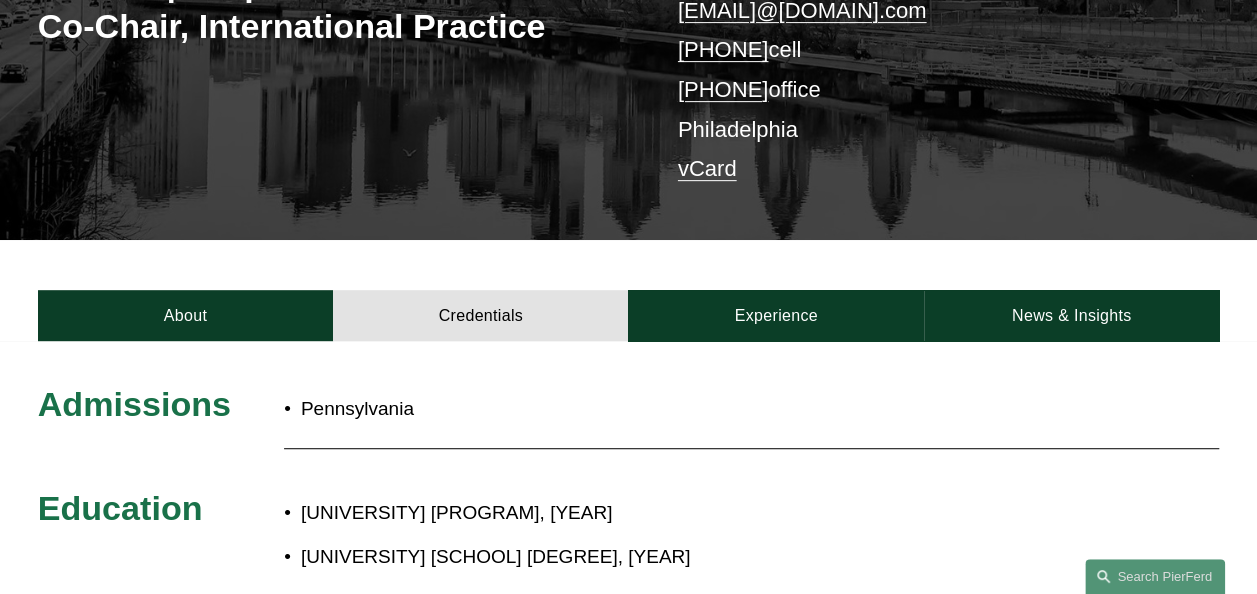 scroll, scrollTop: 533, scrollLeft: 0, axis: vertical 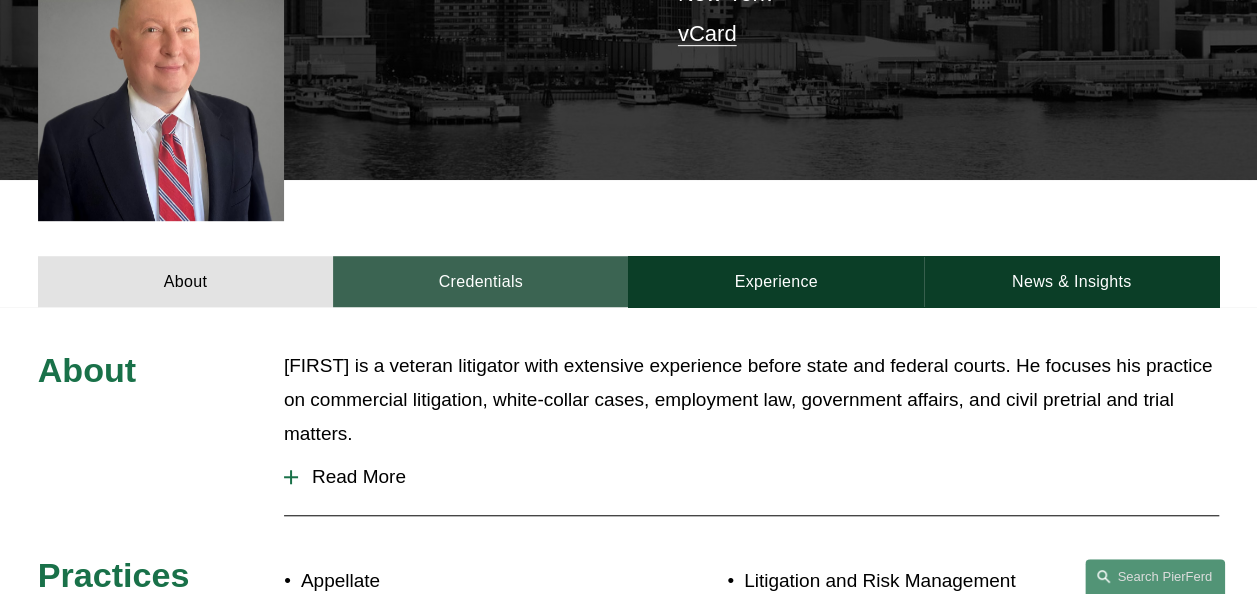 click on "Credentials" at bounding box center [480, 281] 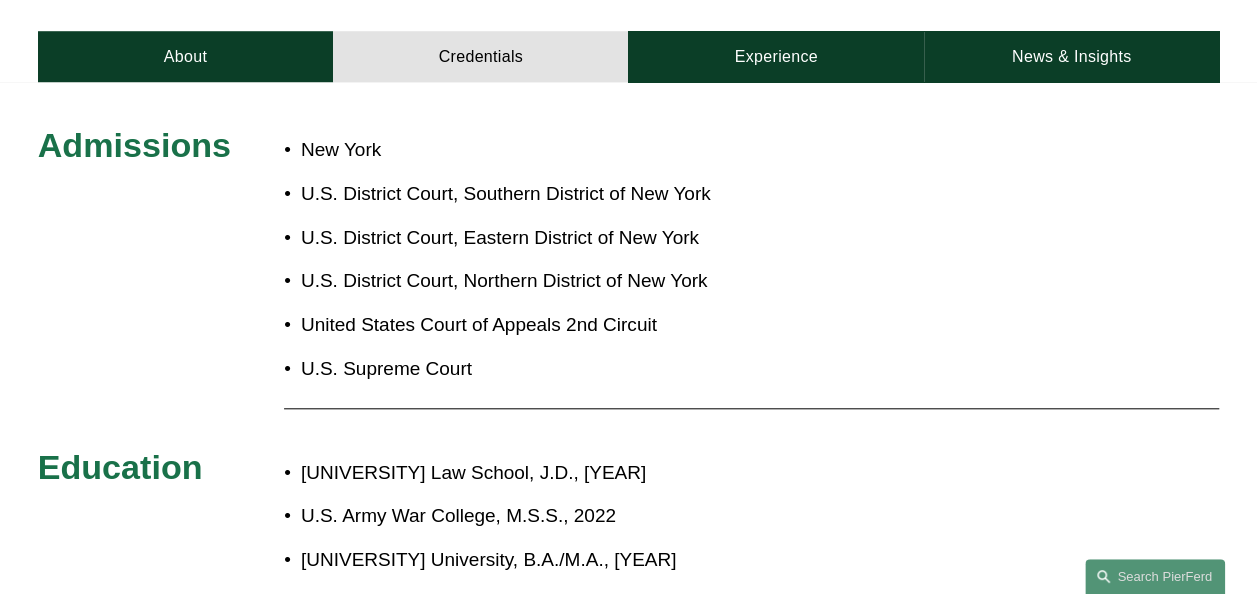 scroll, scrollTop: 800, scrollLeft: 0, axis: vertical 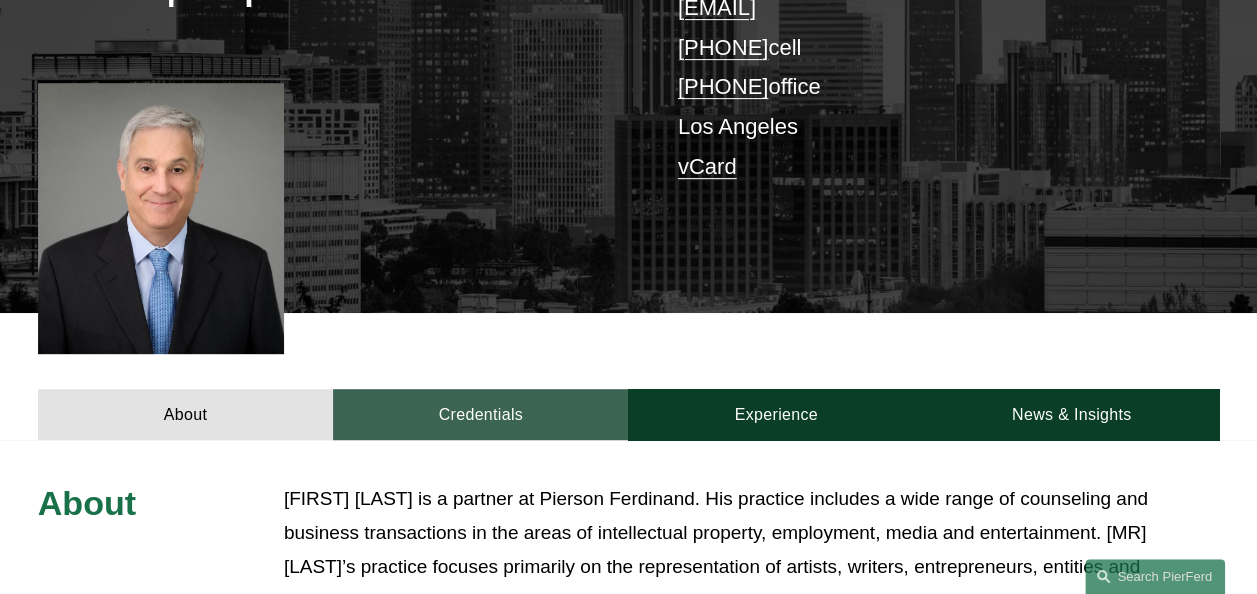 click on "Credentials" at bounding box center [480, 414] 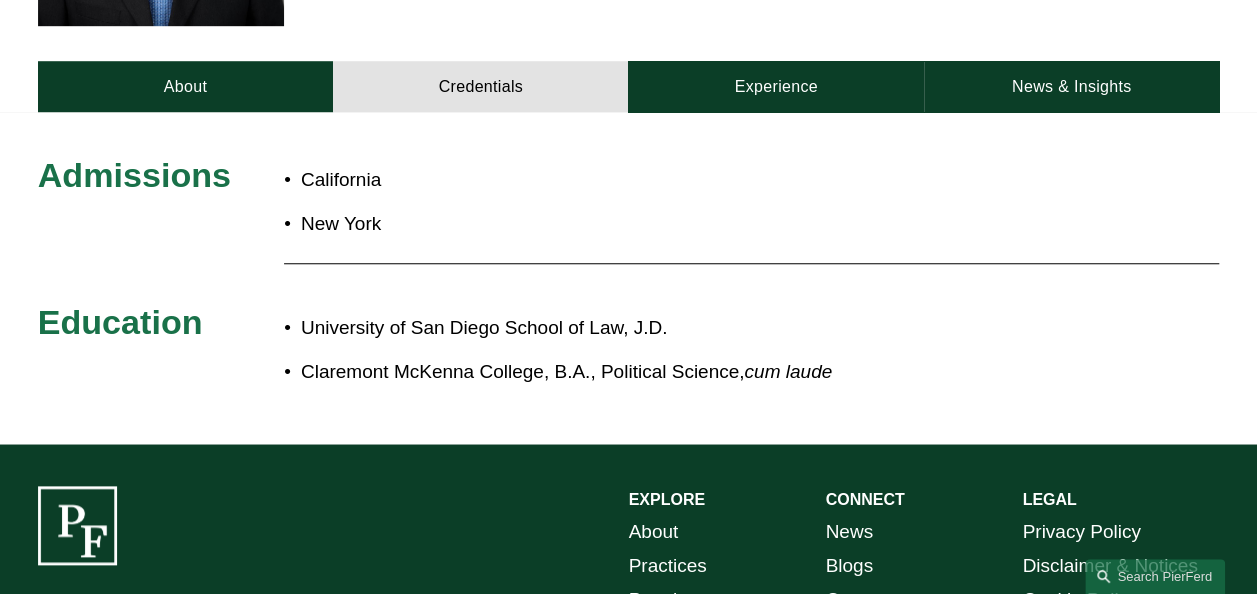 scroll, scrollTop: 800, scrollLeft: 0, axis: vertical 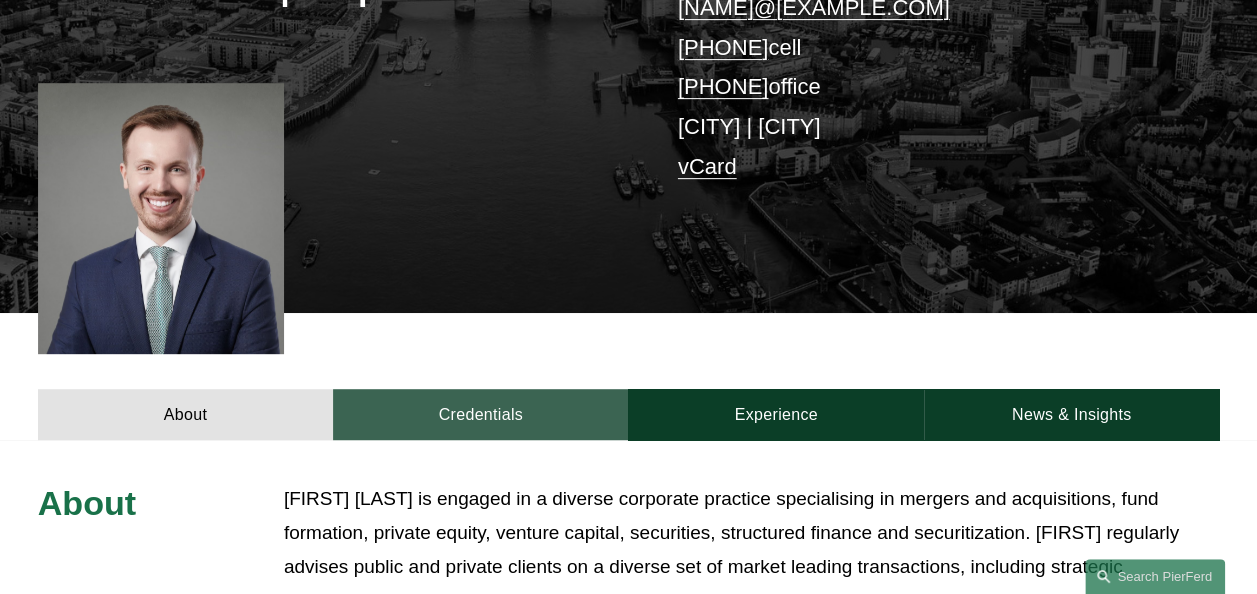 click on "Credentials" at bounding box center [480, 414] 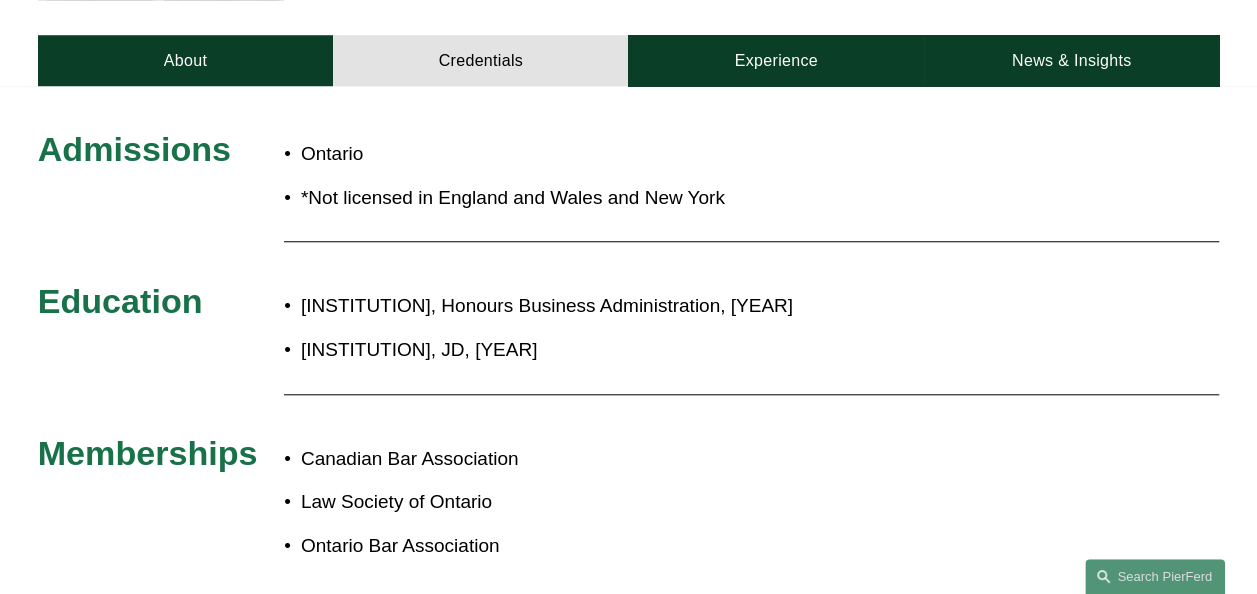 scroll, scrollTop: 800, scrollLeft: 0, axis: vertical 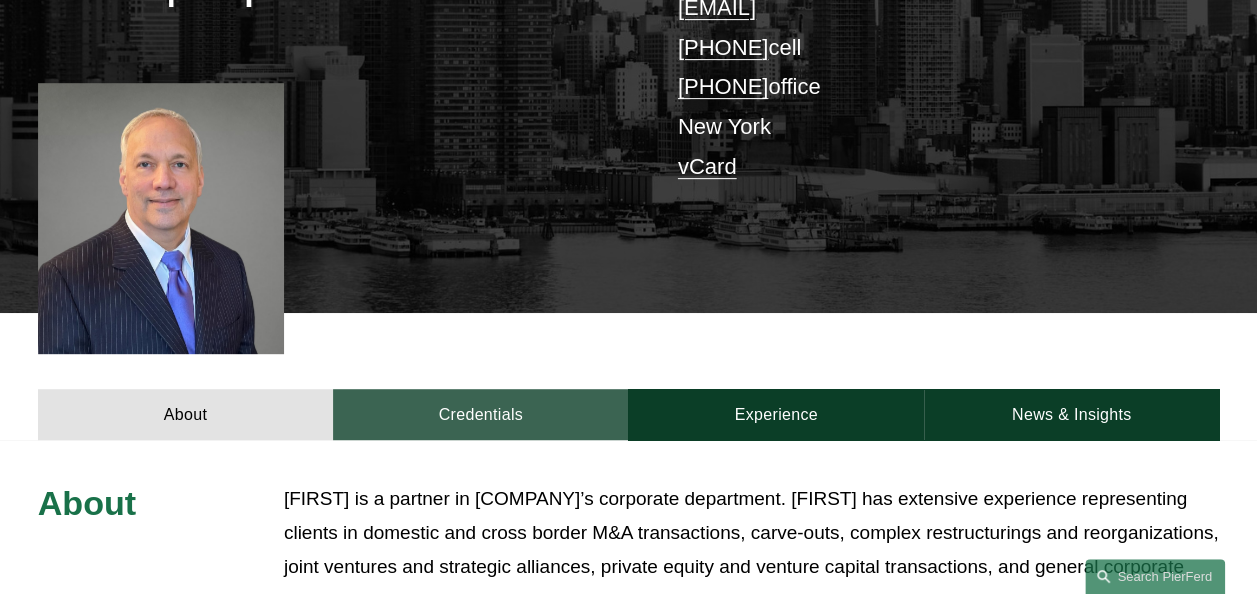click on "Credentials" at bounding box center [480, 414] 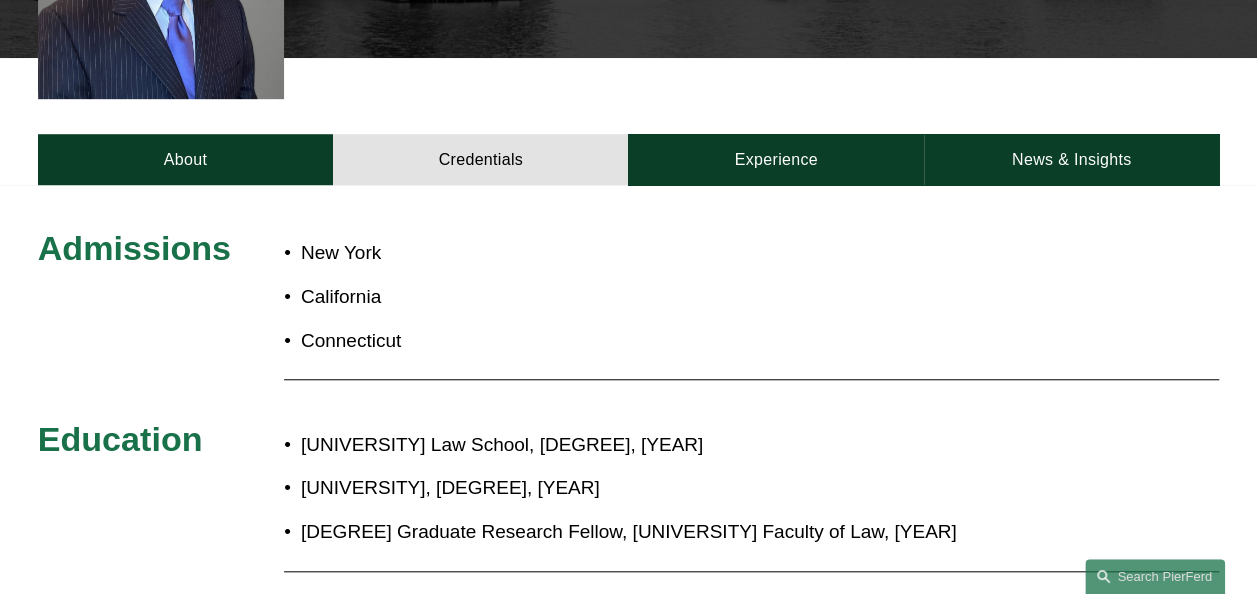 scroll, scrollTop: 666, scrollLeft: 0, axis: vertical 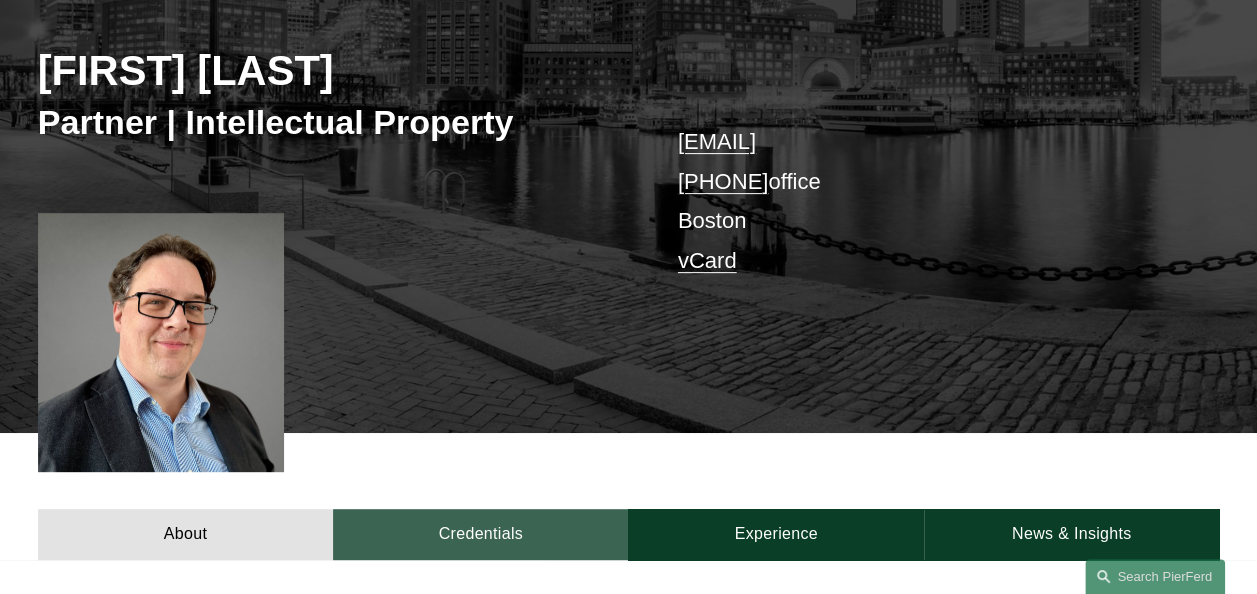 click on "Credentials" at bounding box center [480, 534] 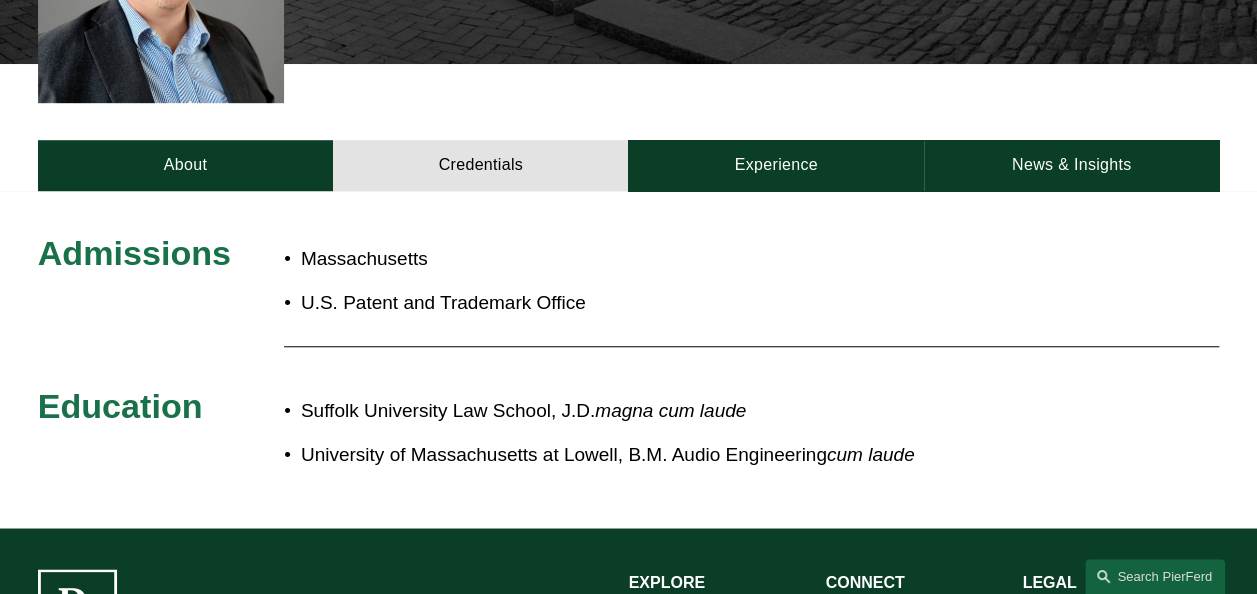 scroll, scrollTop: 666, scrollLeft: 0, axis: vertical 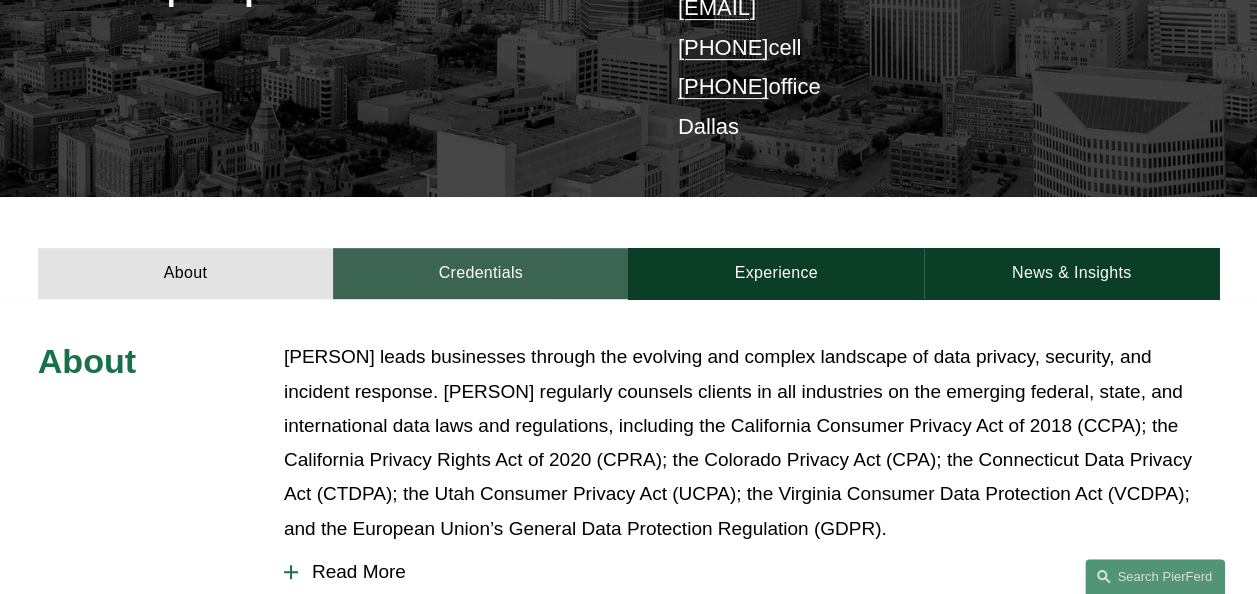 click on "Credentials" at bounding box center (480, 273) 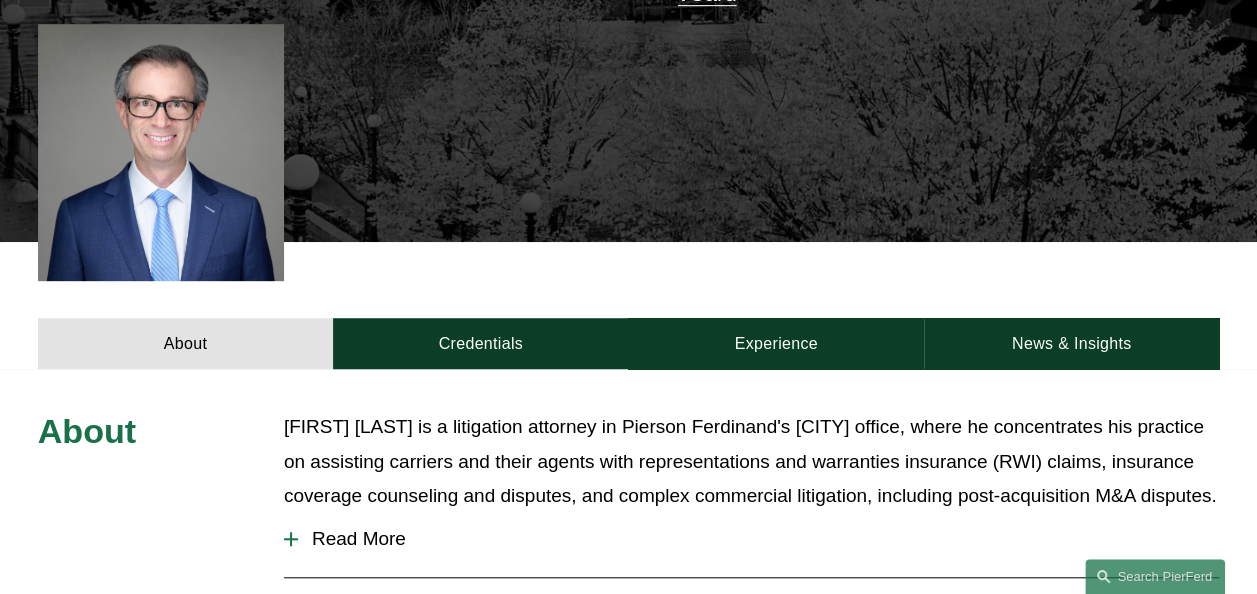 scroll, scrollTop: 666, scrollLeft: 0, axis: vertical 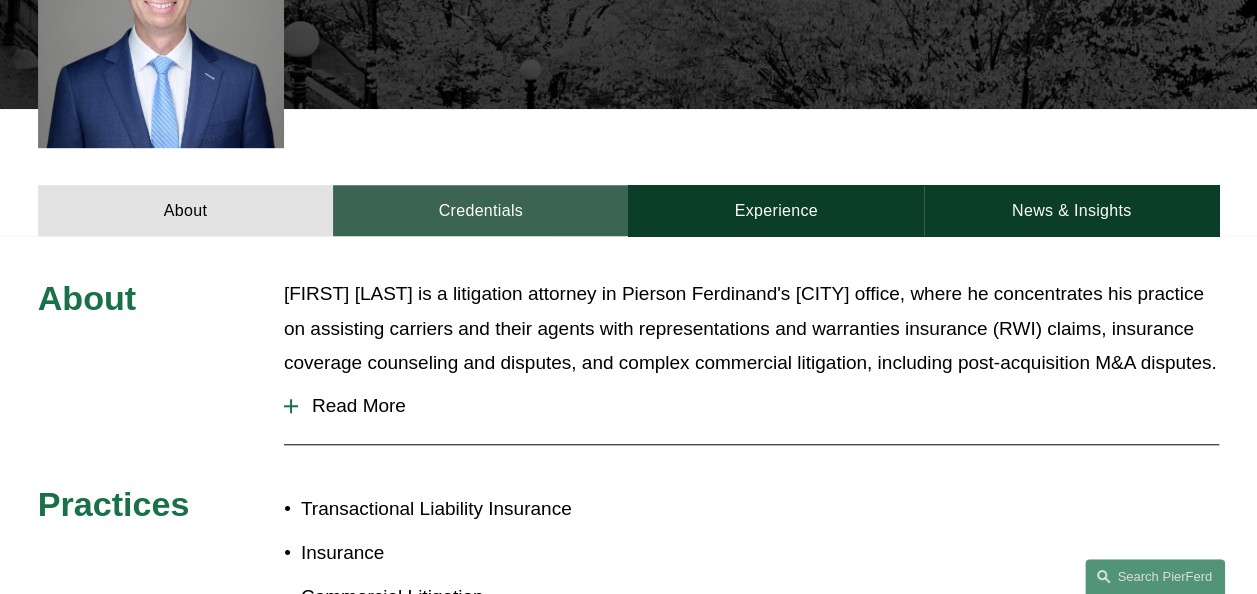 click on "Credentials" at bounding box center [480, 210] 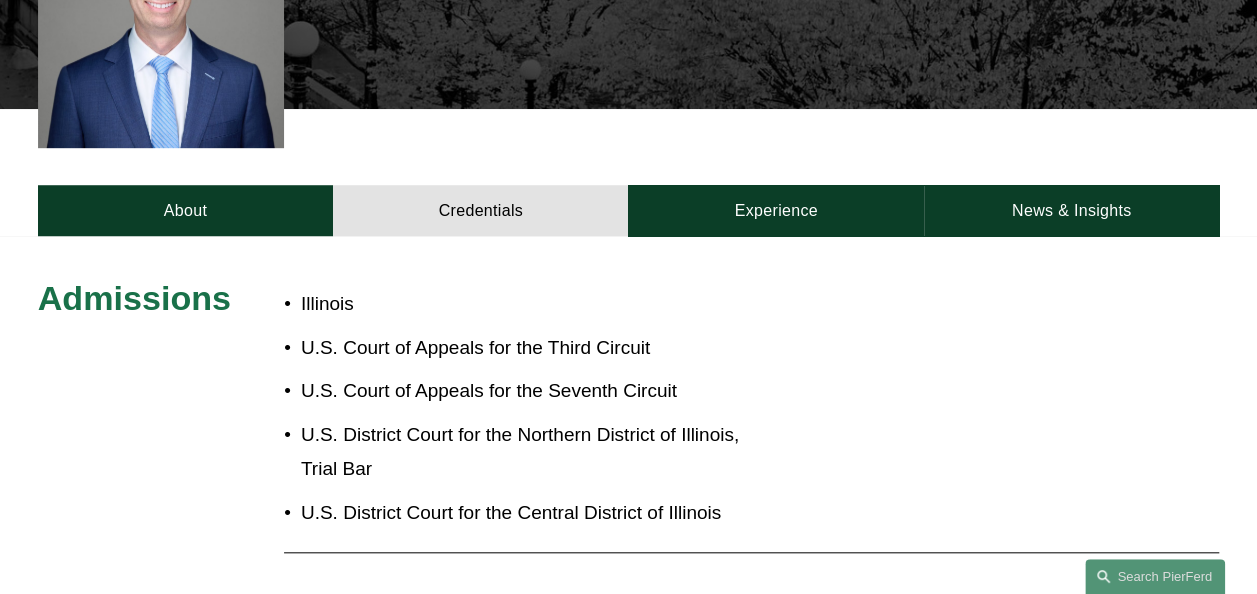 scroll, scrollTop: 800, scrollLeft: 0, axis: vertical 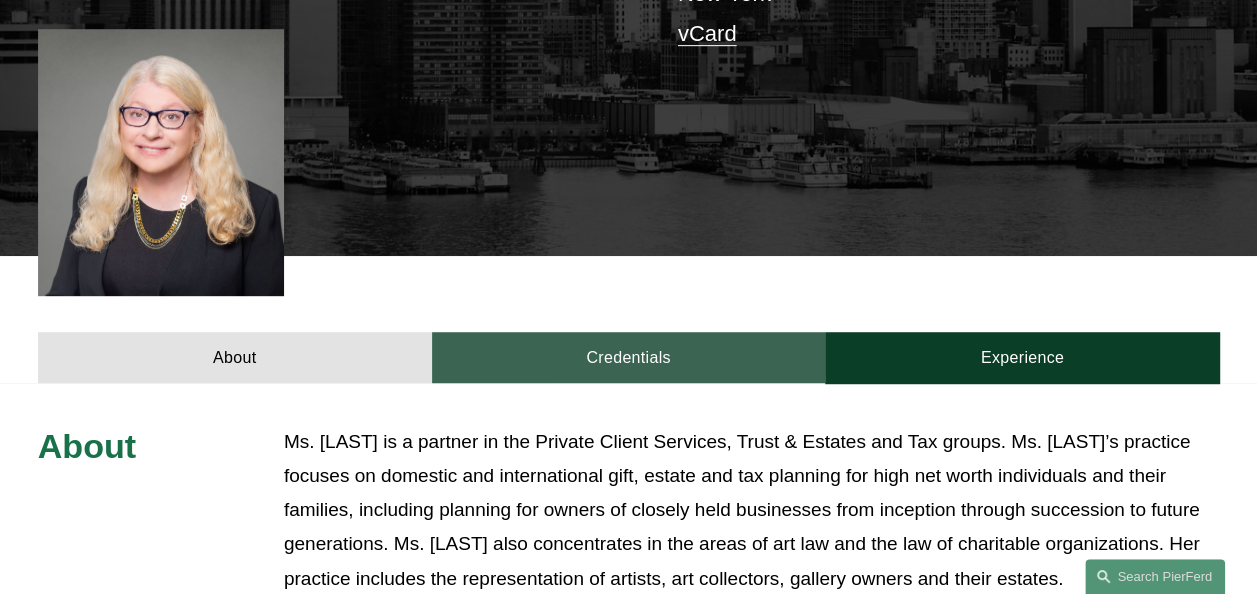 click on "Credentials" at bounding box center [629, 357] 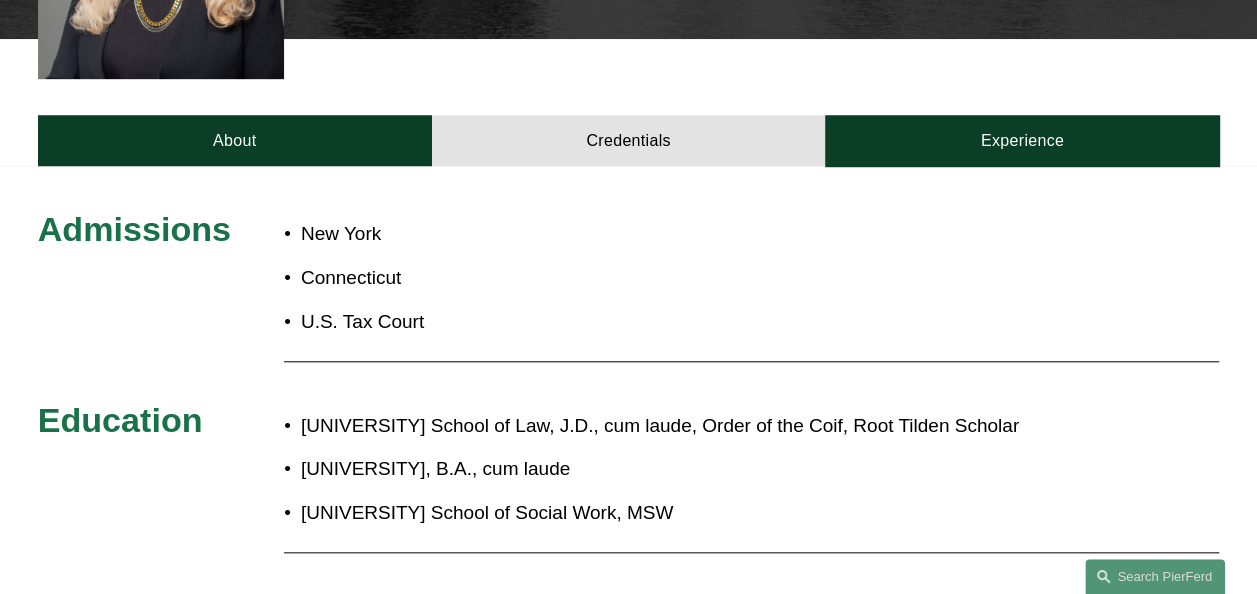scroll, scrollTop: 800, scrollLeft: 0, axis: vertical 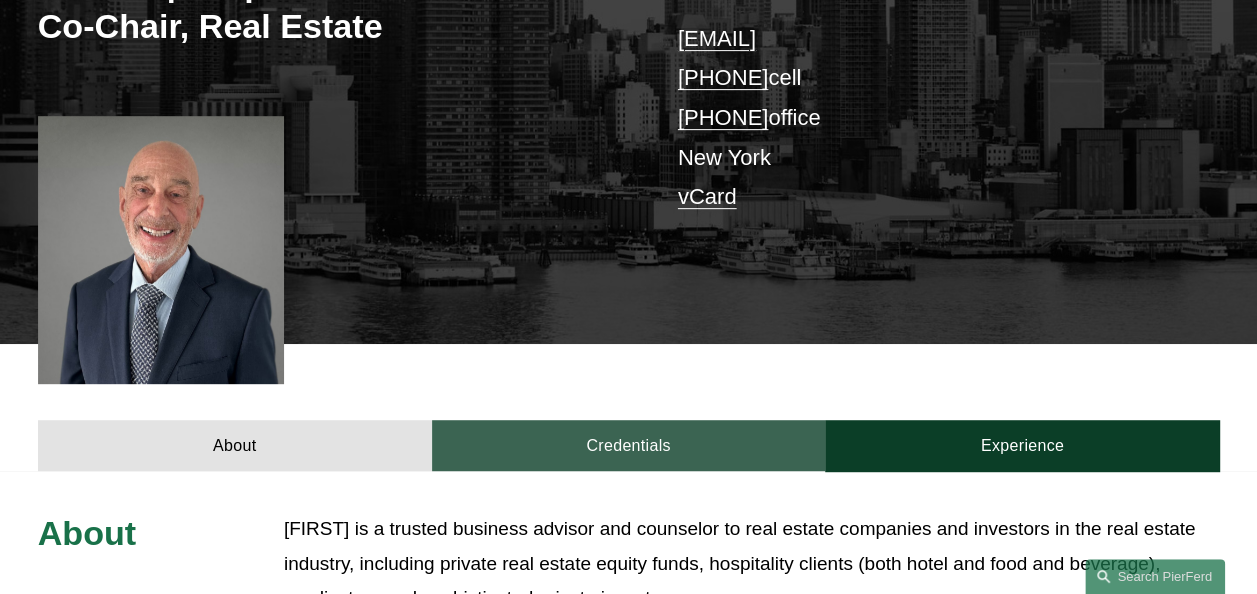 click on "Credentials" at bounding box center [629, 445] 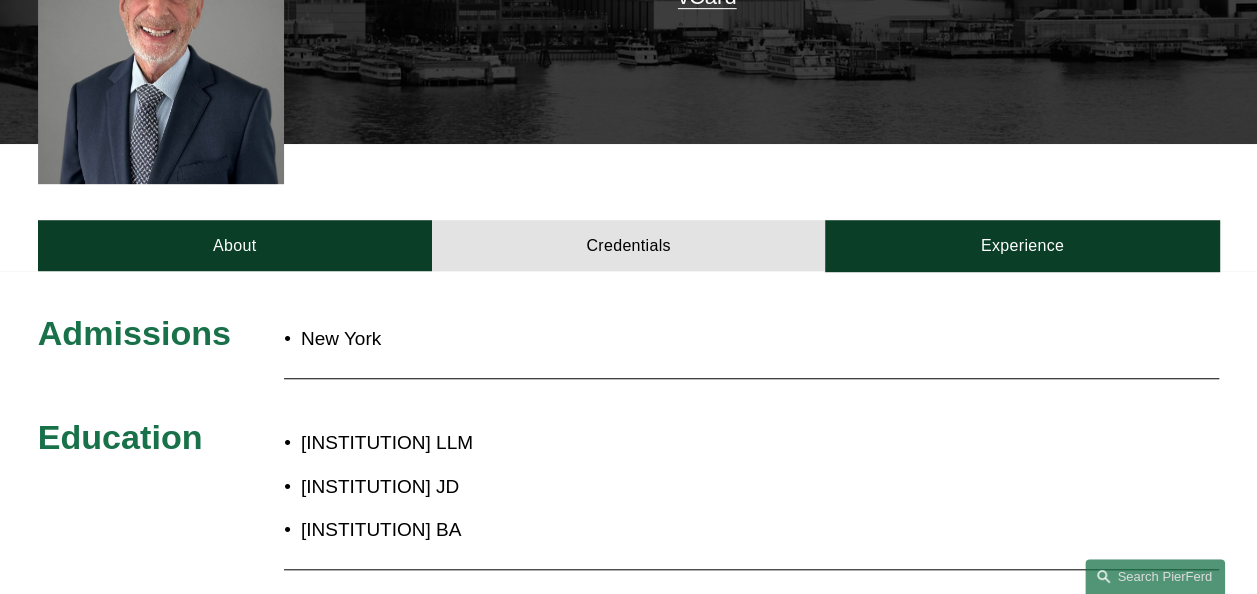 scroll, scrollTop: 666, scrollLeft: 0, axis: vertical 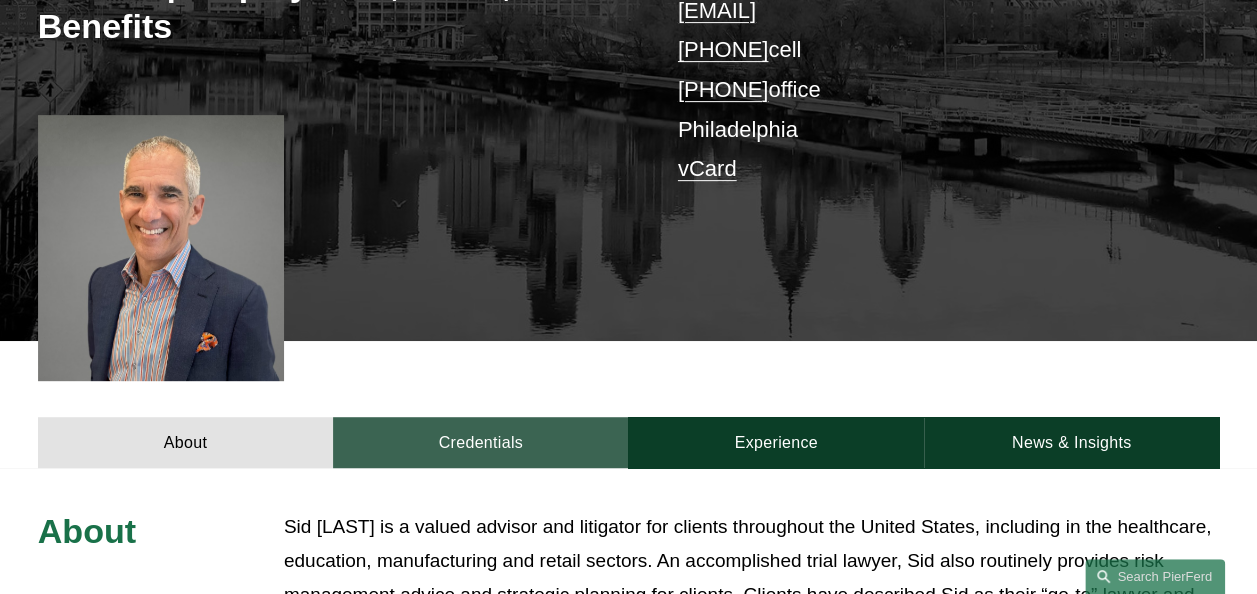 click on "Credentials" at bounding box center [480, 442] 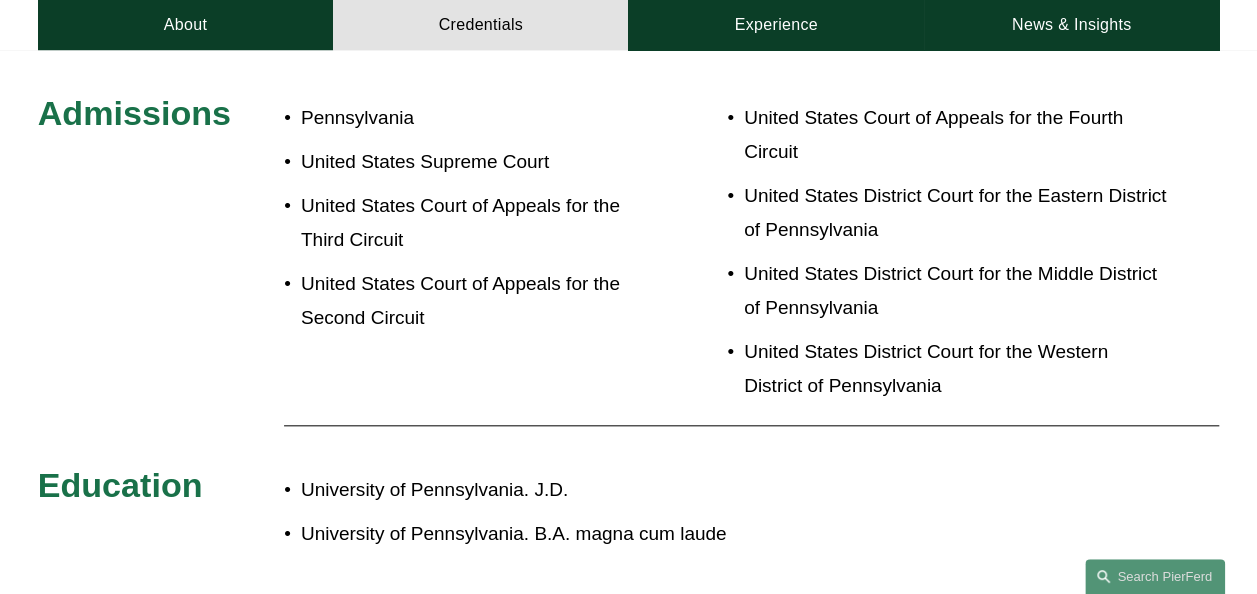 scroll, scrollTop: 666, scrollLeft: 0, axis: vertical 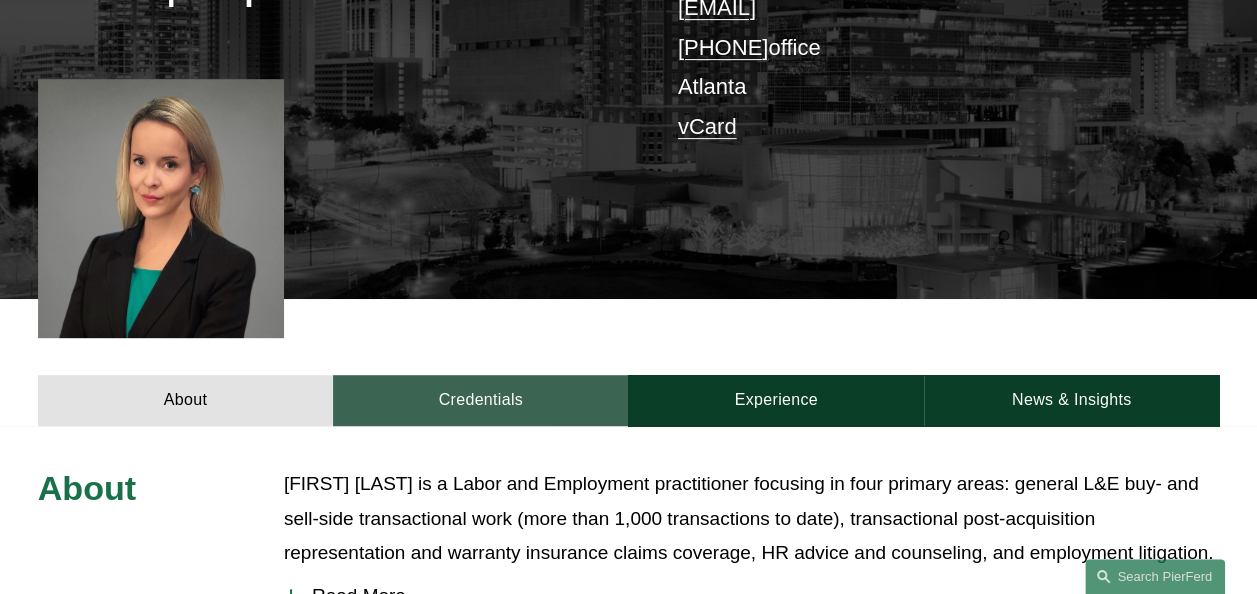 click on "Credentials" at bounding box center [480, 400] 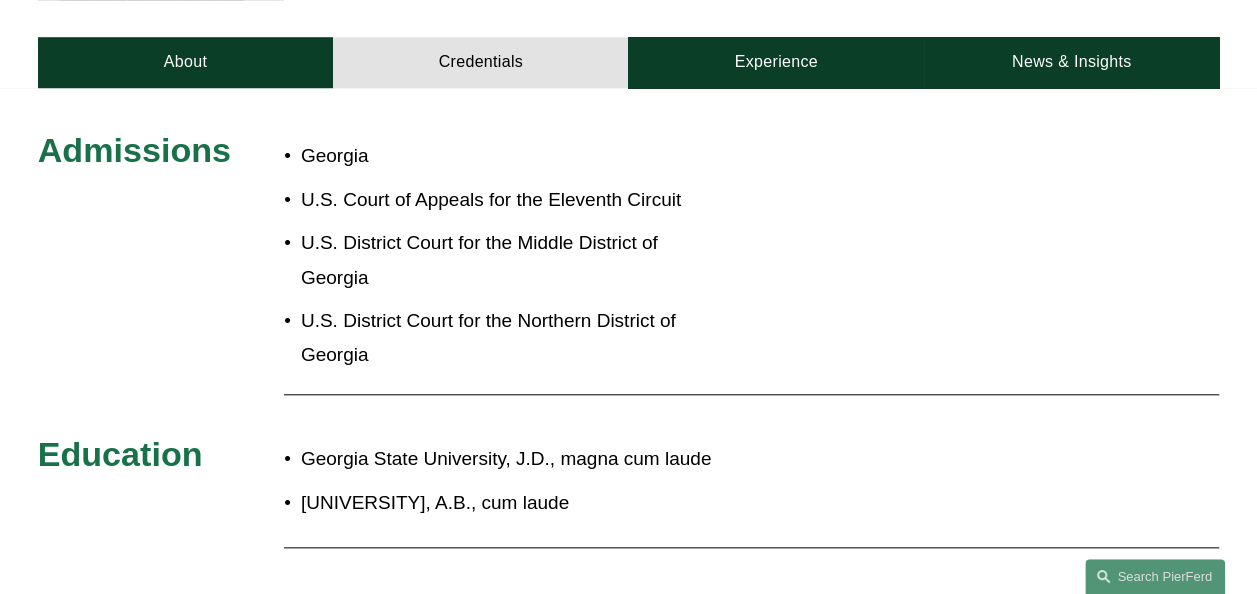 scroll, scrollTop: 800, scrollLeft: 0, axis: vertical 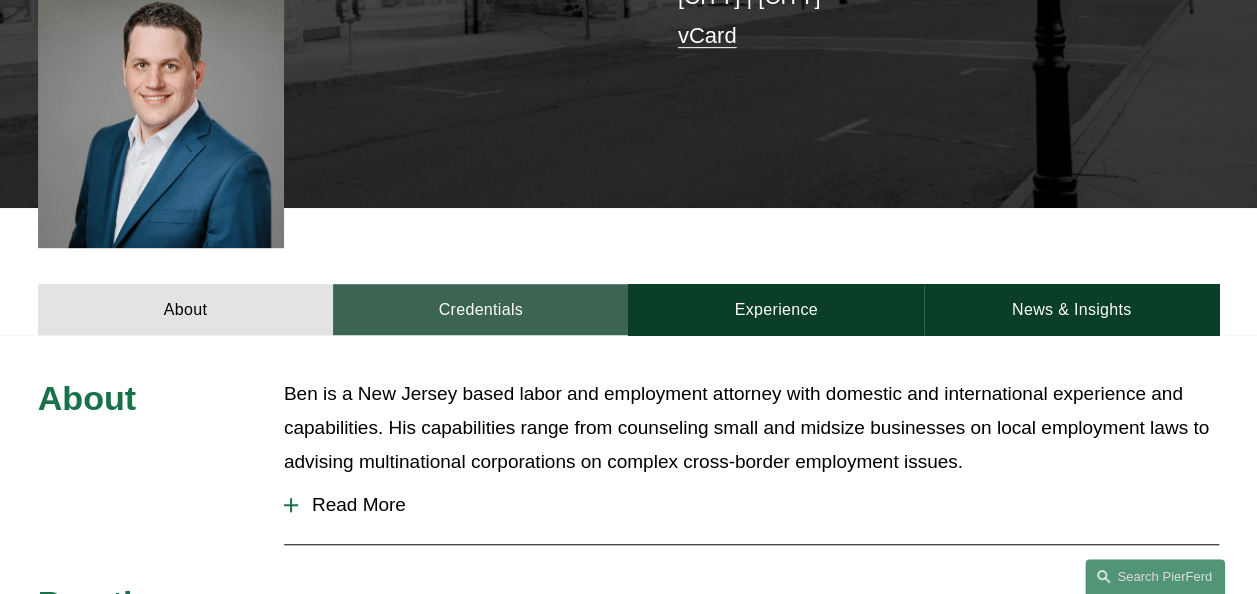 click on "Credentials" at bounding box center [480, 309] 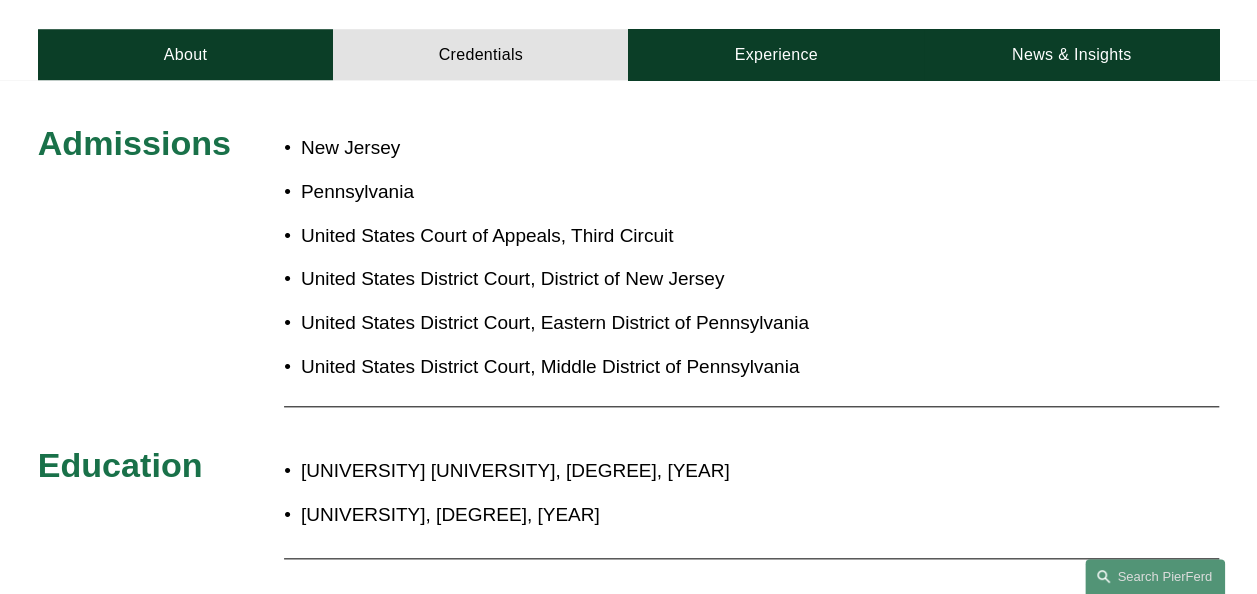 scroll, scrollTop: 800, scrollLeft: 0, axis: vertical 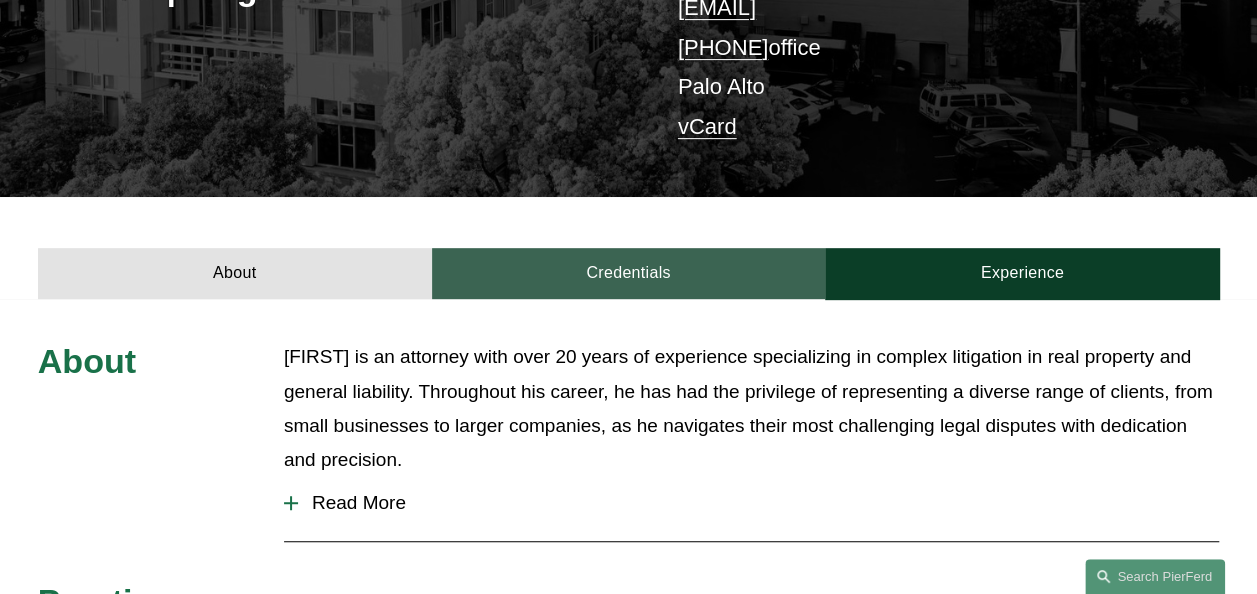 click on "Credentials" at bounding box center [629, 273] 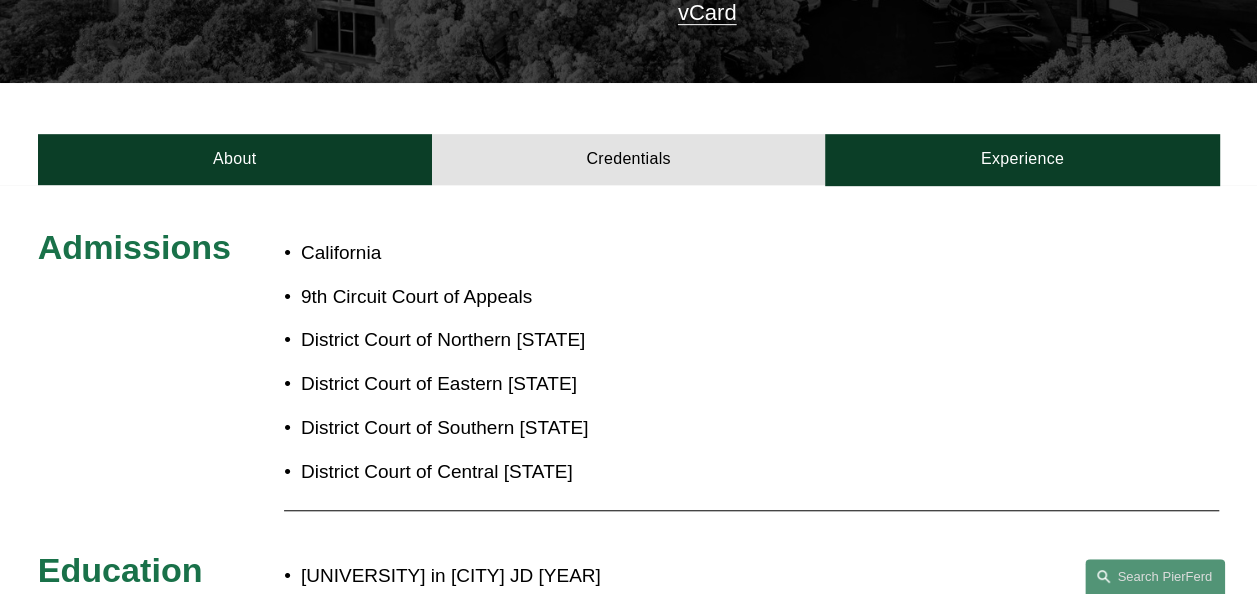scroll, scrollTop: 666, scrollLeft: 0, axis: vertical 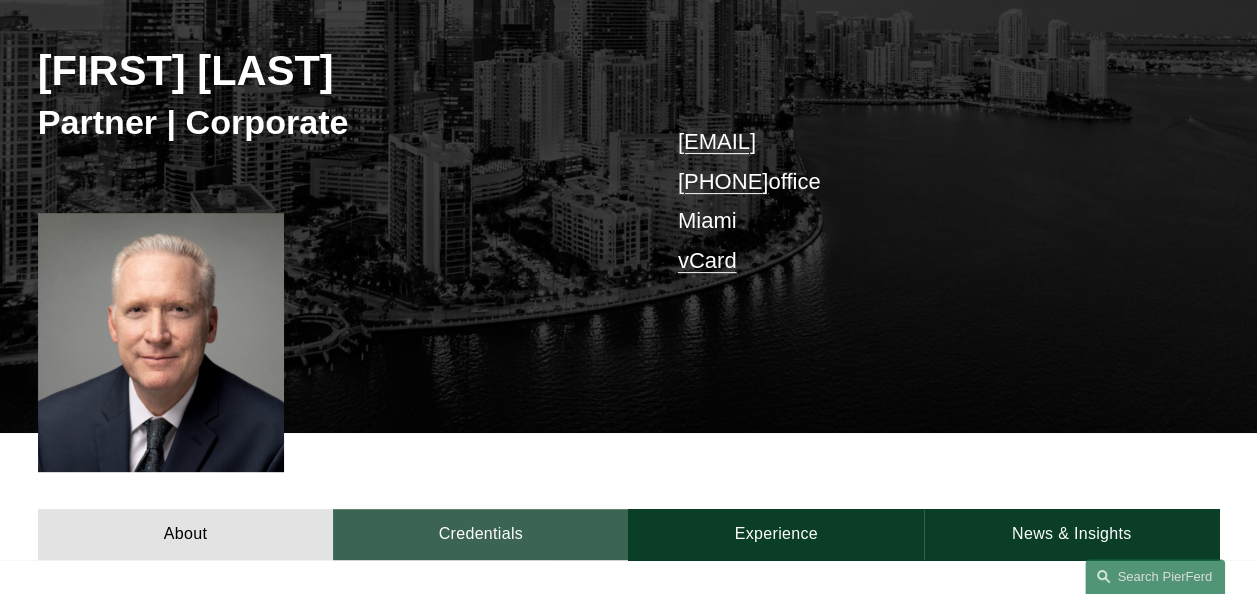 click on "Credentials" at bounding box center [480, 534] 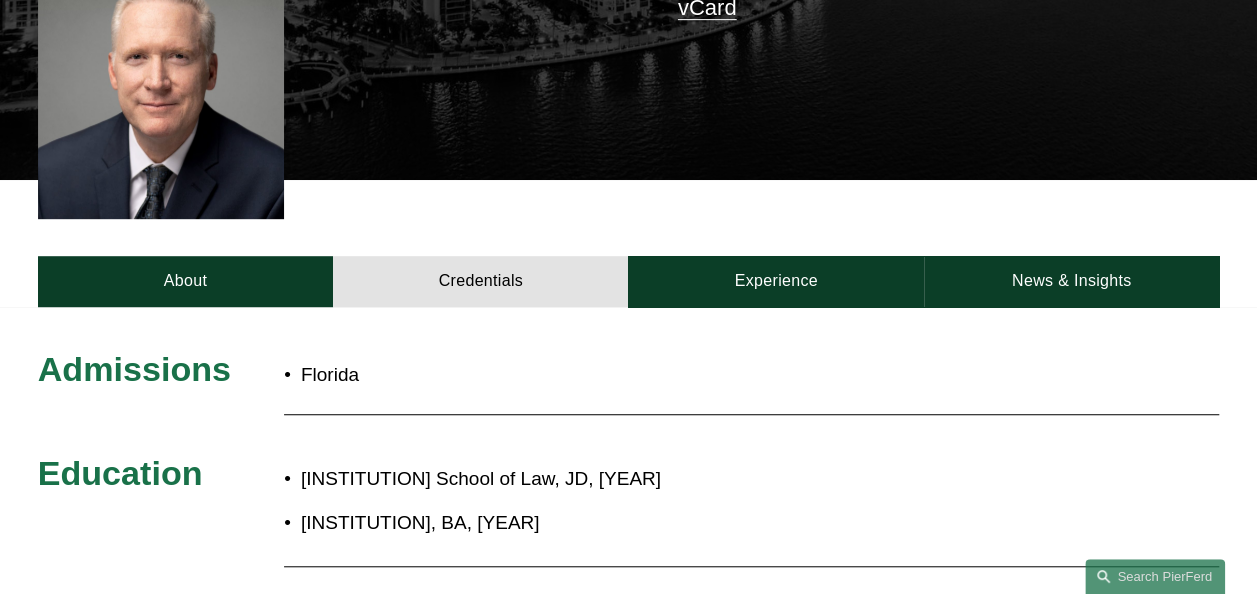 scroll, scrollTop: 533, scrollLeft: 0, axis: vertical 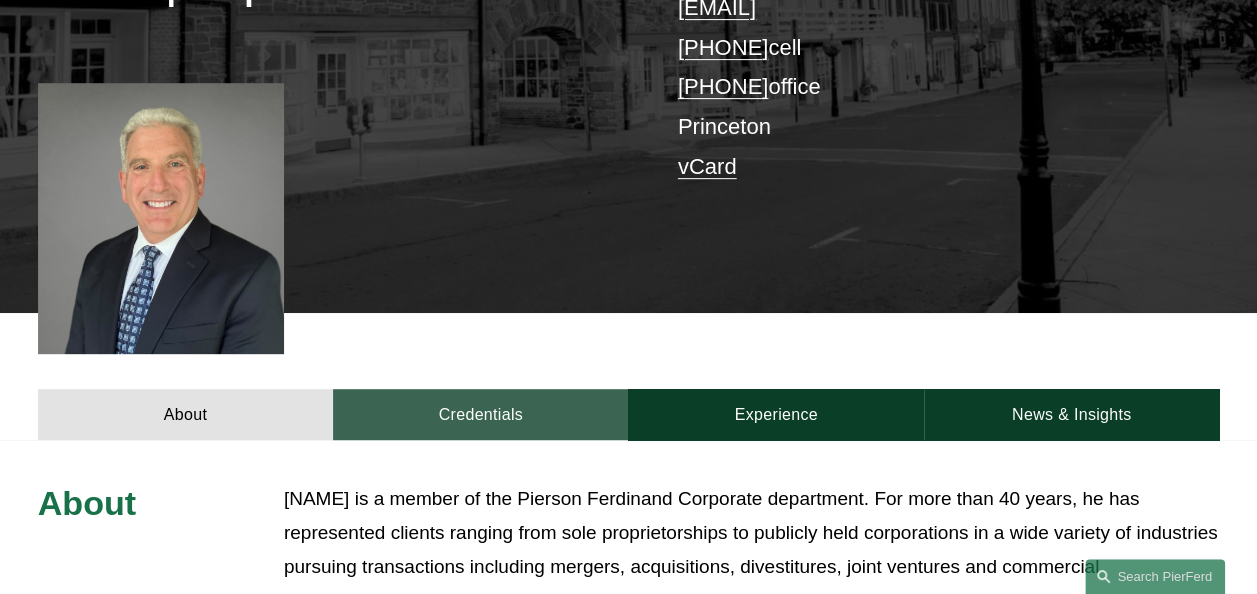 click on "Credentials" at bounding box center (480, 414) 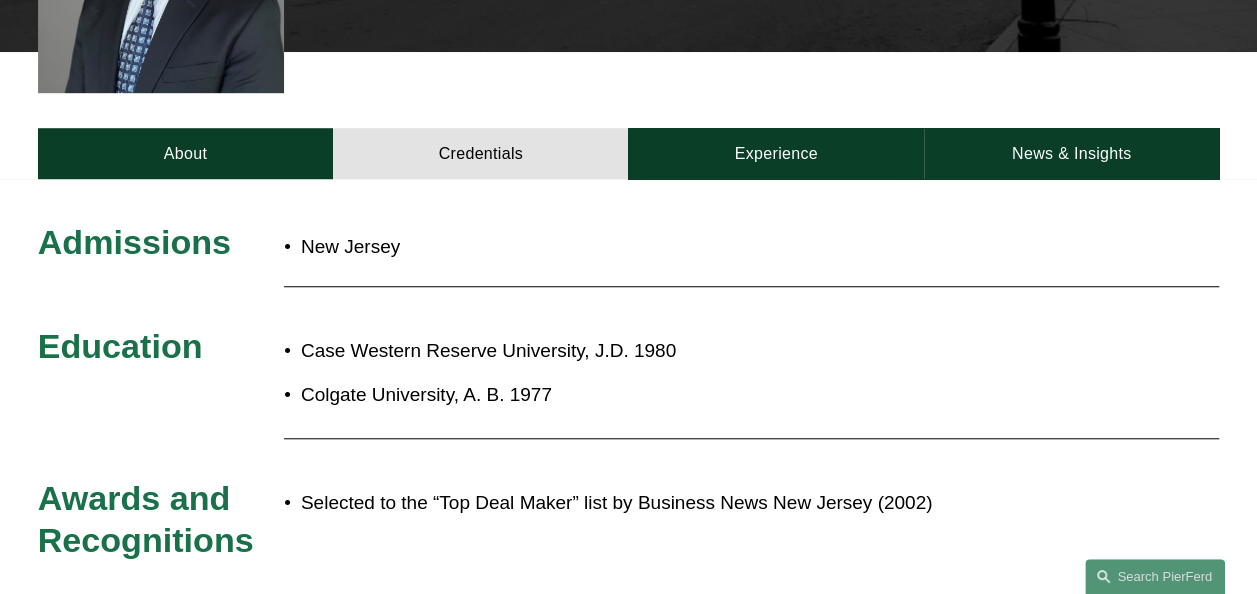 scroll, scrollTop: 666, scrollLeft: 0, axis: vertical 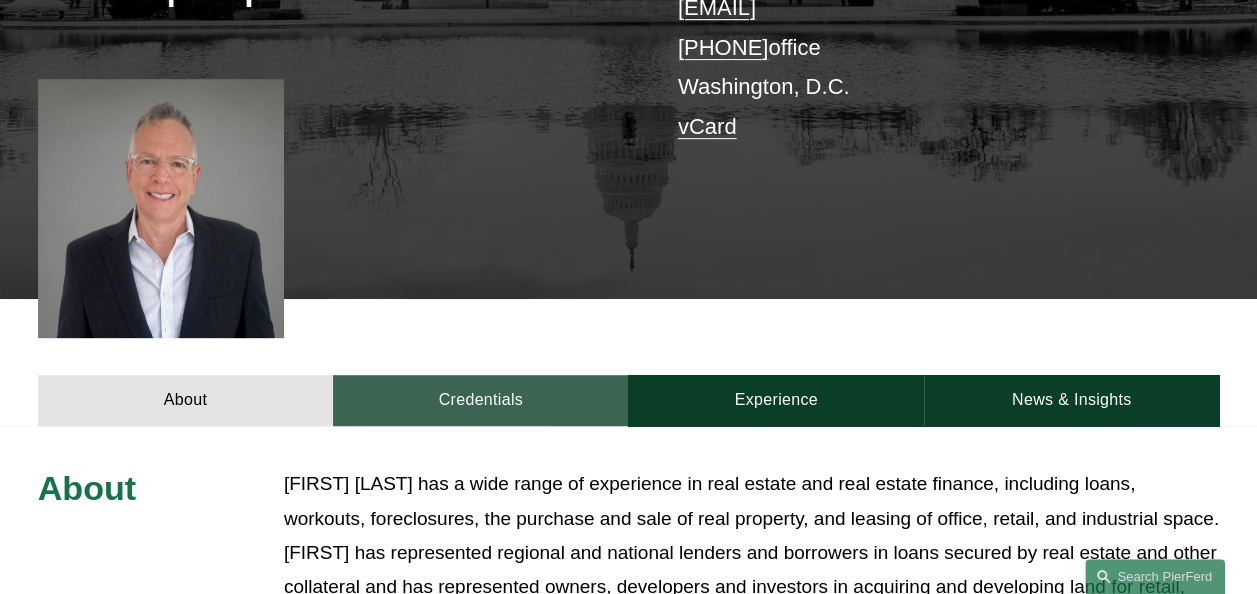 click on "Credentials" at bounding box center (480, 400) 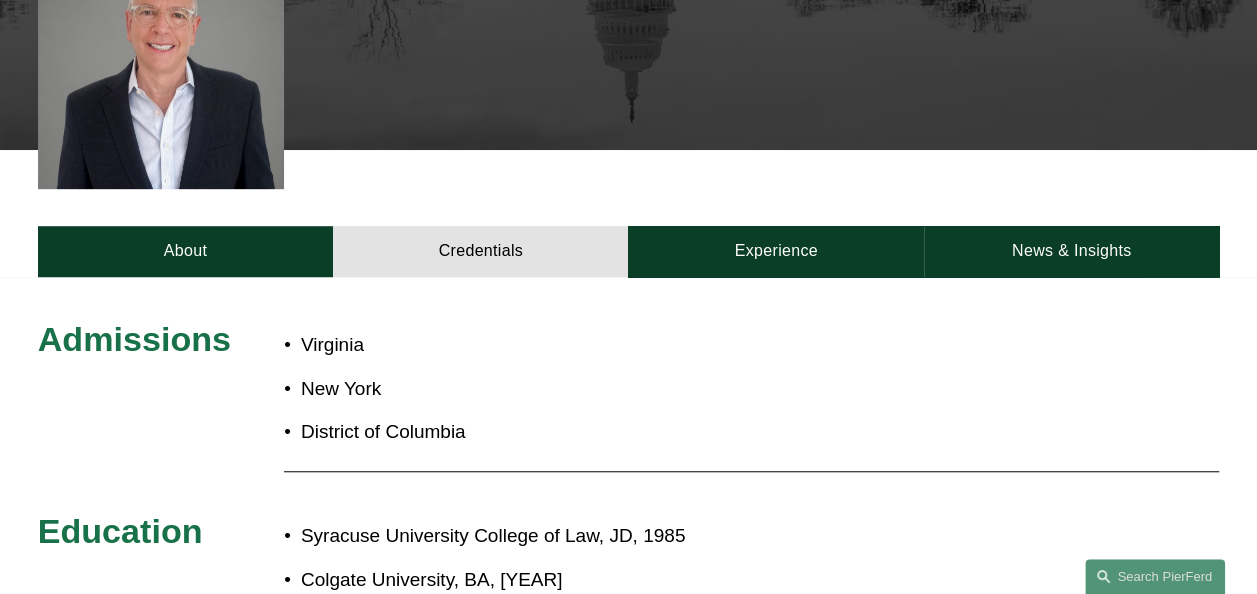 scroll, scrollTop: 666, scrollLeft: 0, axis: vertical 